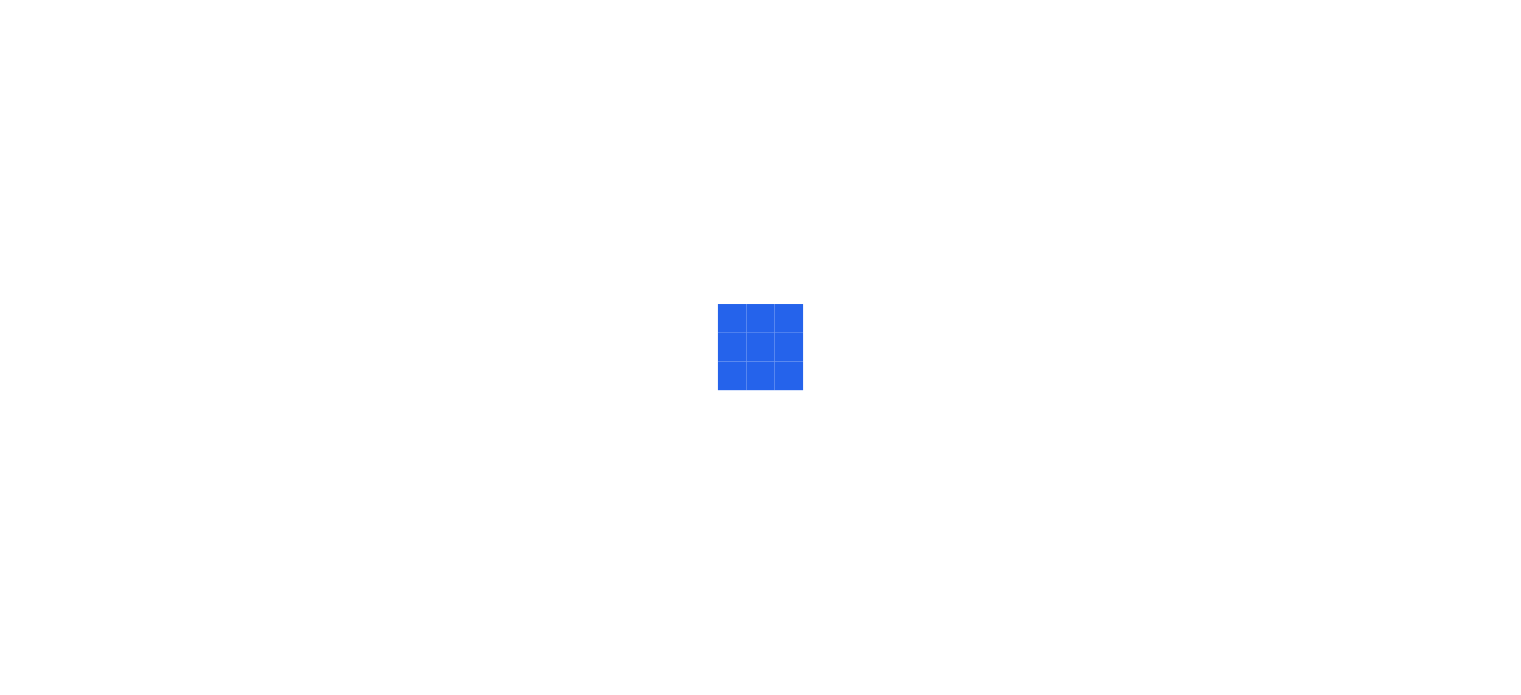 scroll, scrollTop: 0, scrollLeft: 0, axis: both 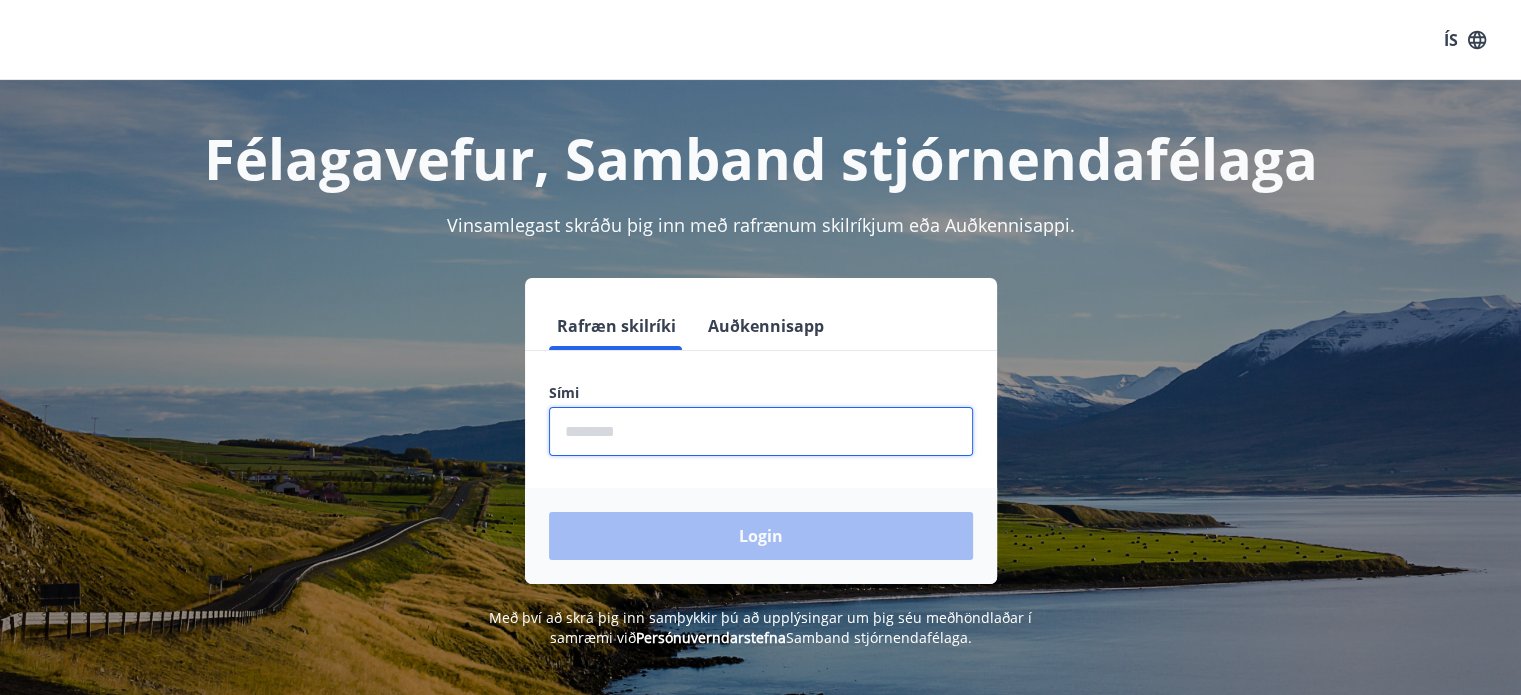 click at bounding box center (761, 431) 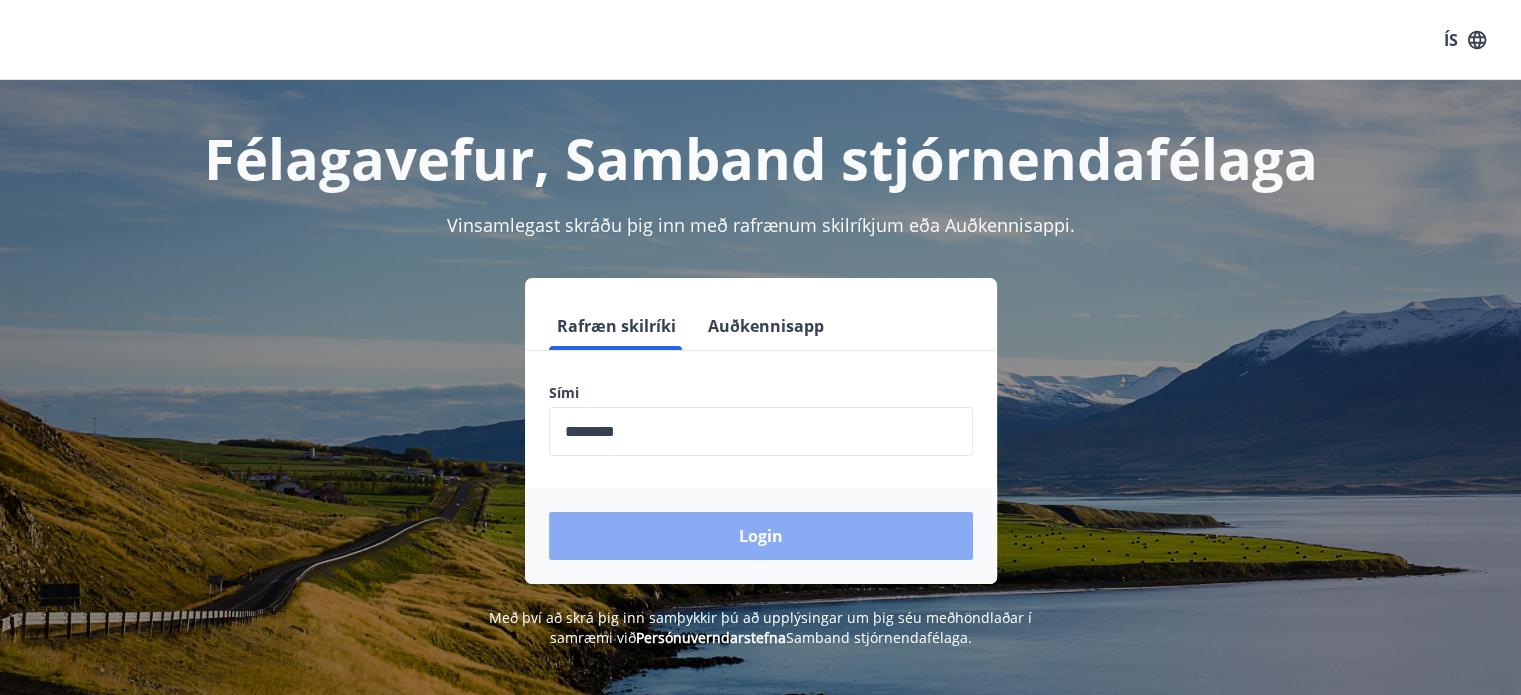 click on "Login" at bounding box center (761, 536) 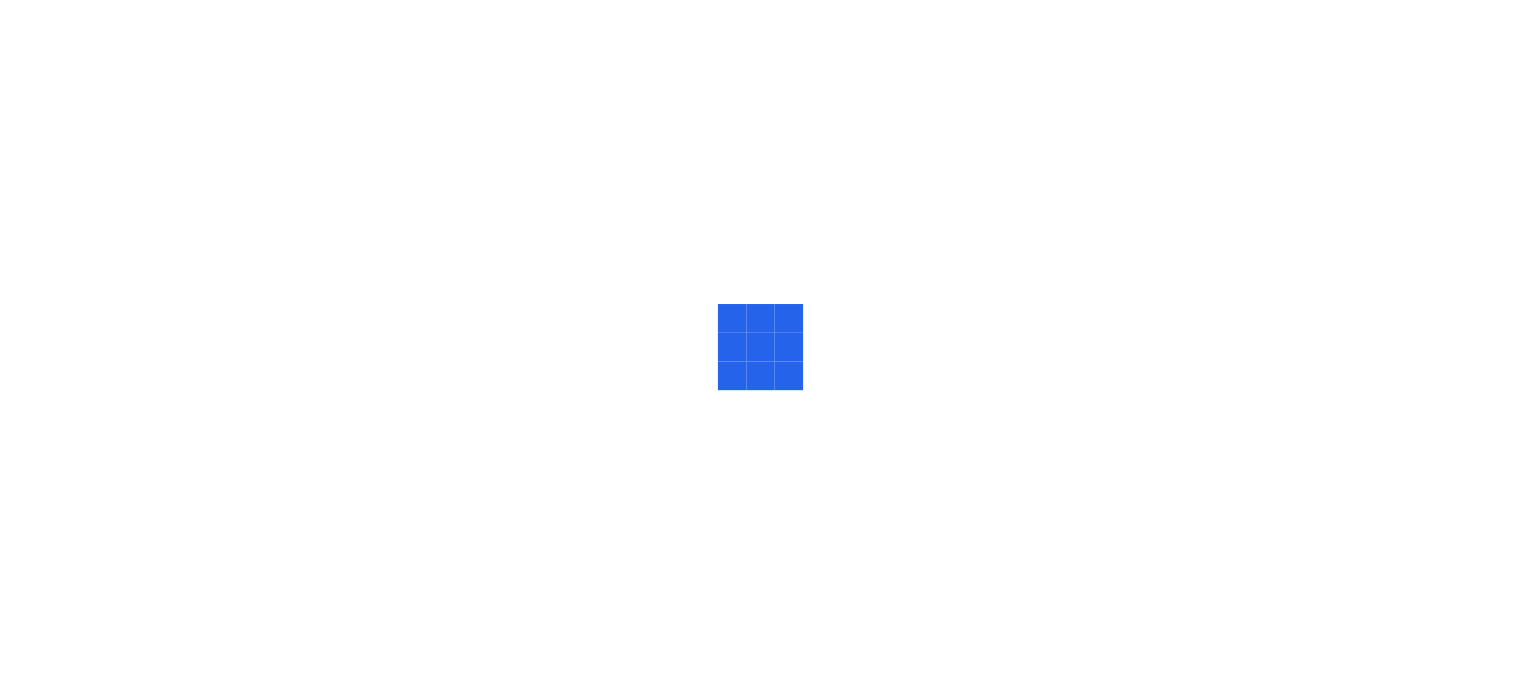 scroll, scrollTop: 0, scrollLeft: 0, axis: both 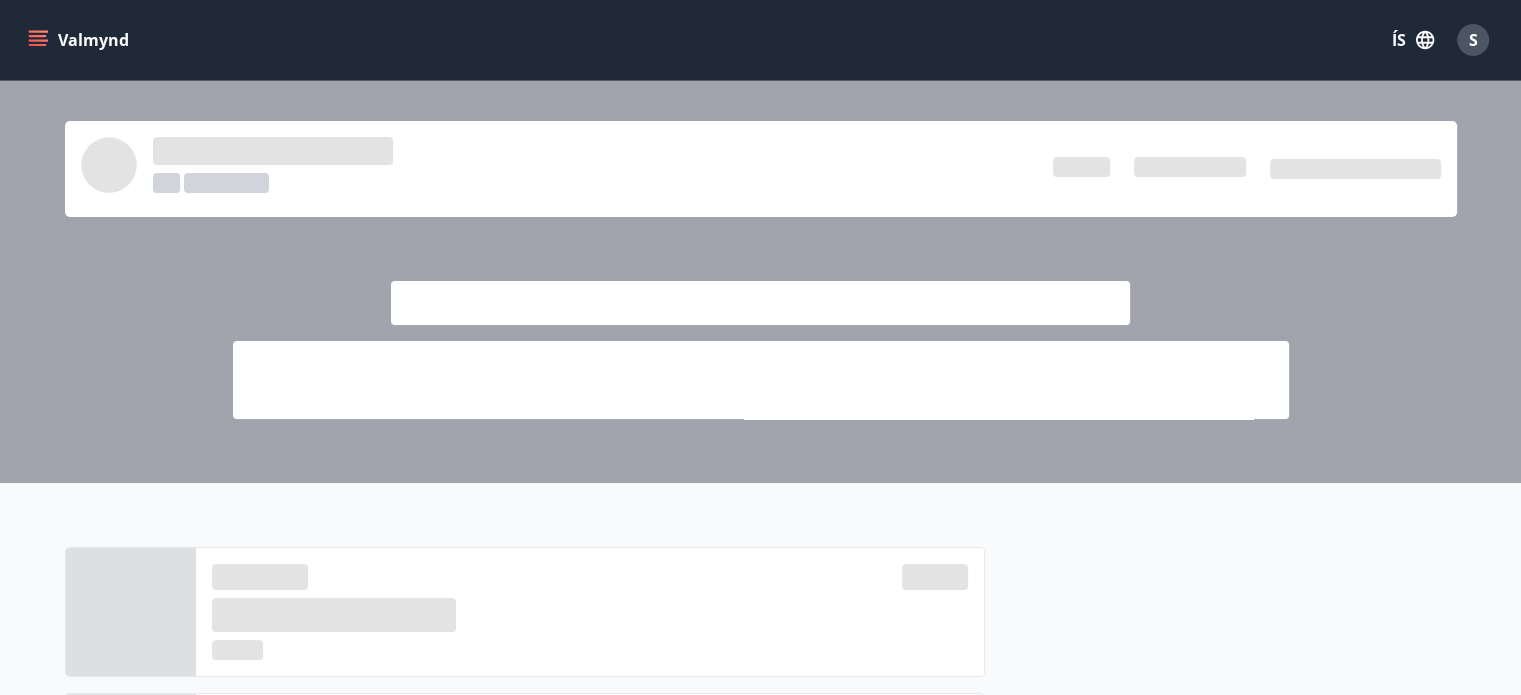 click 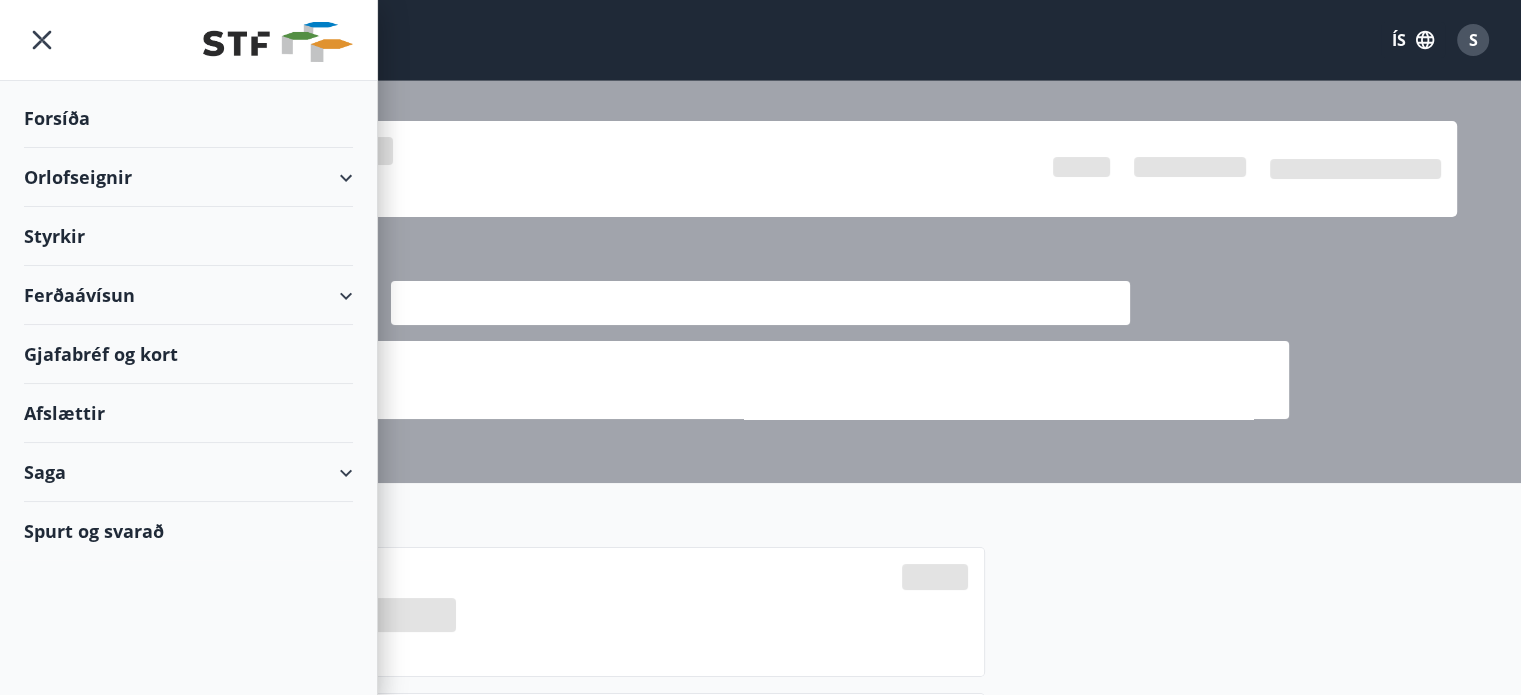 click on "Ferðaávísun" at bounding box center (188, 295) 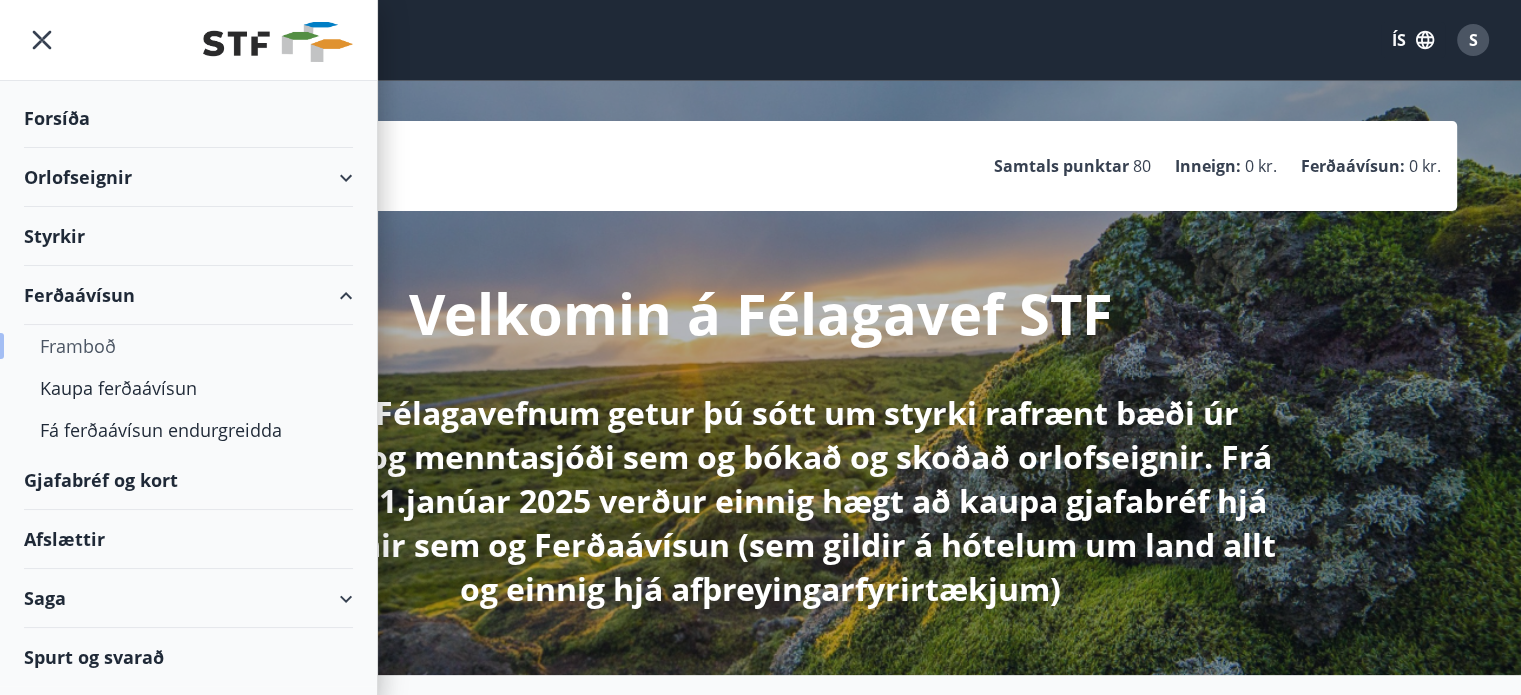 click on "Framboð" at bounding box center [188, 346] 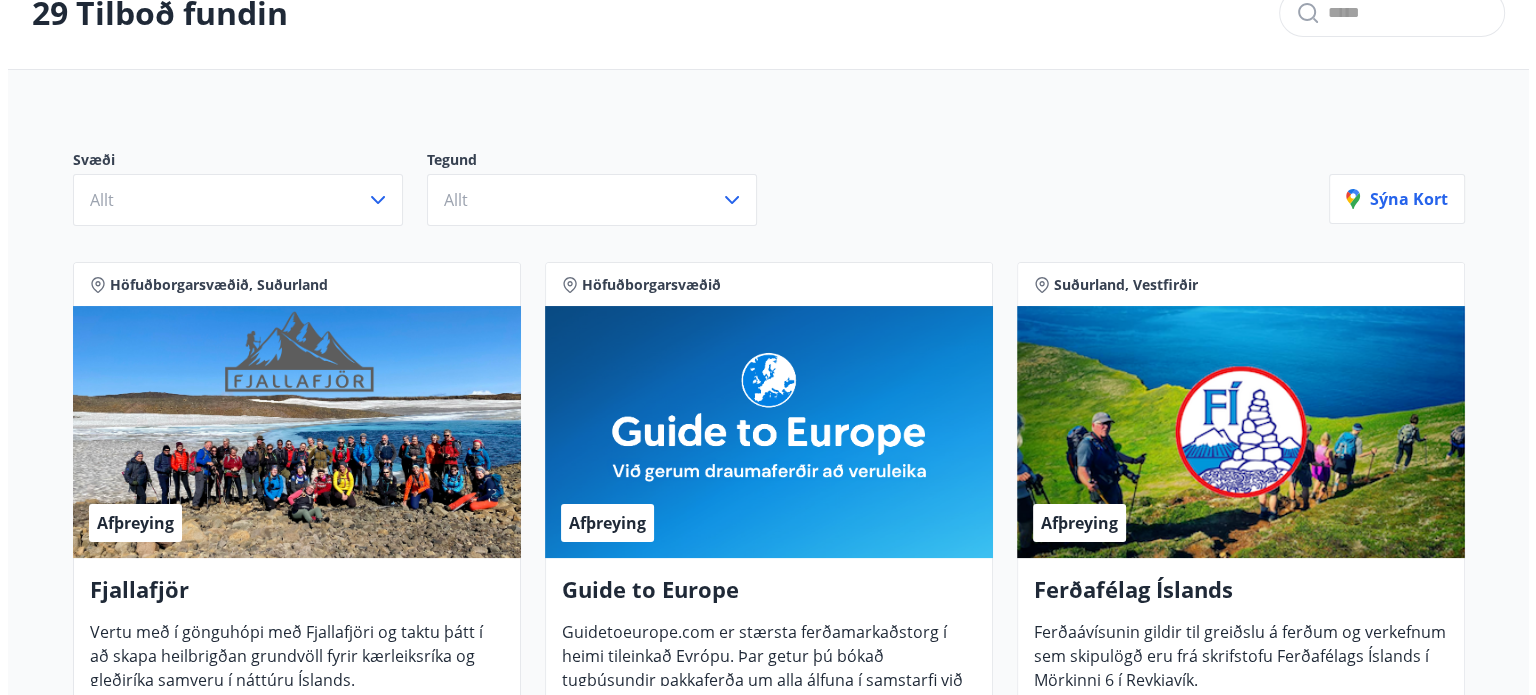 scroll, scrollTop: 300, scrollLeft: 0, axis: vertical 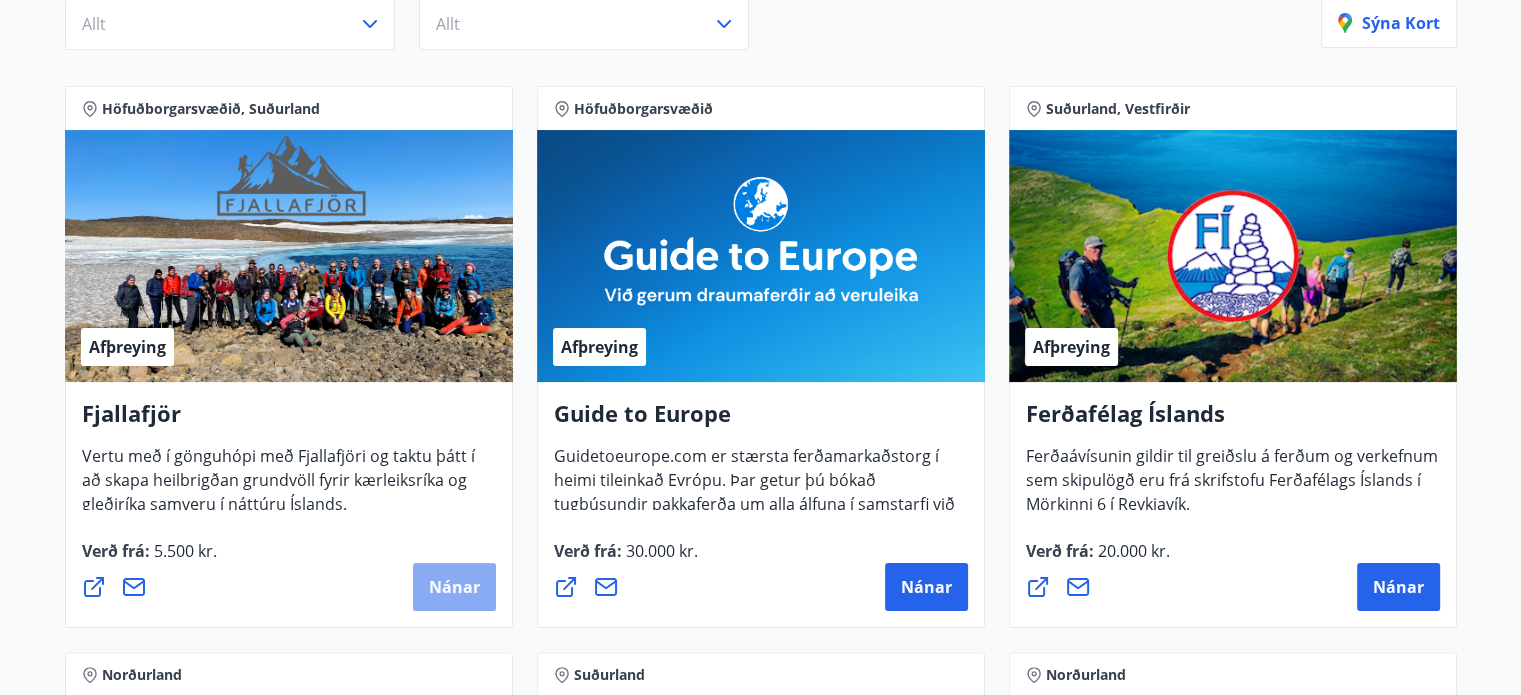 click on "Nánar" at bounding box center [454, 587] 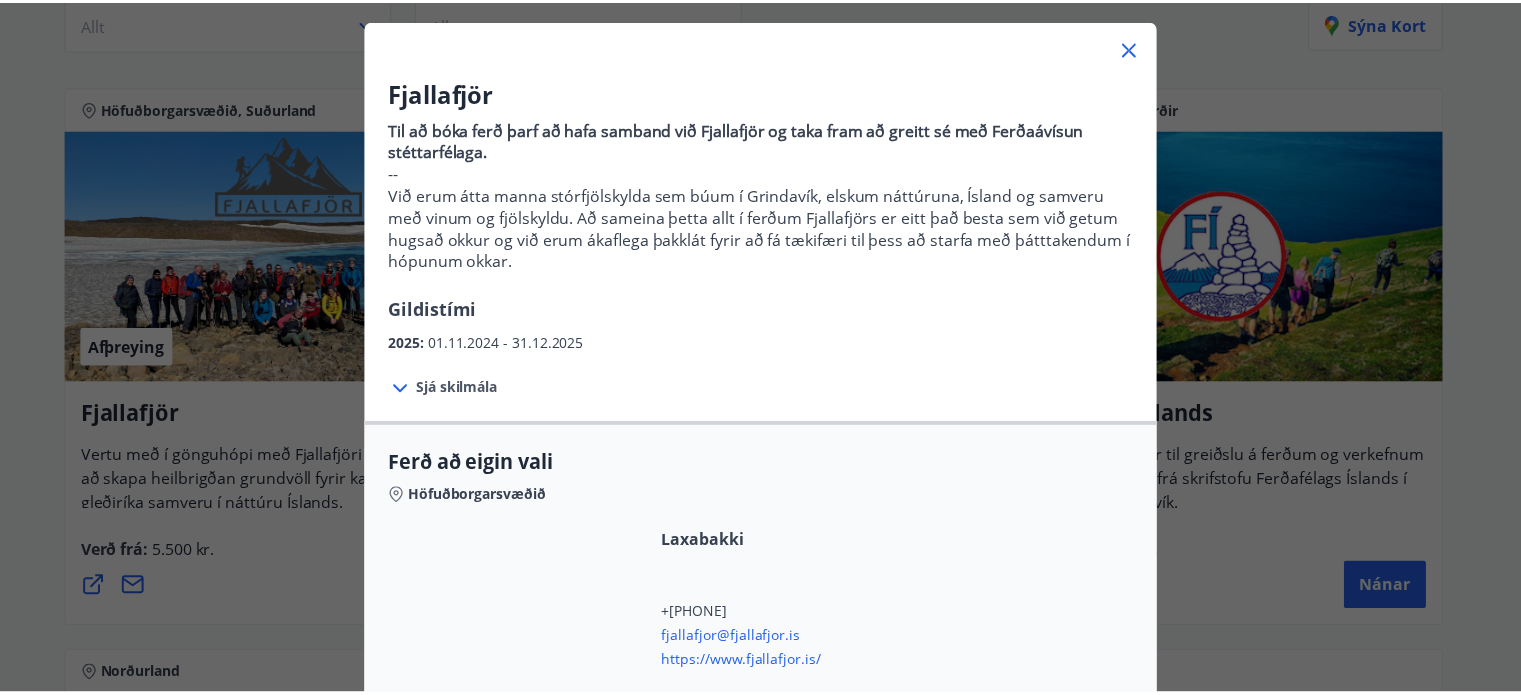 scroll, scrollTop: 0, scrollLeft: 0, axis: both 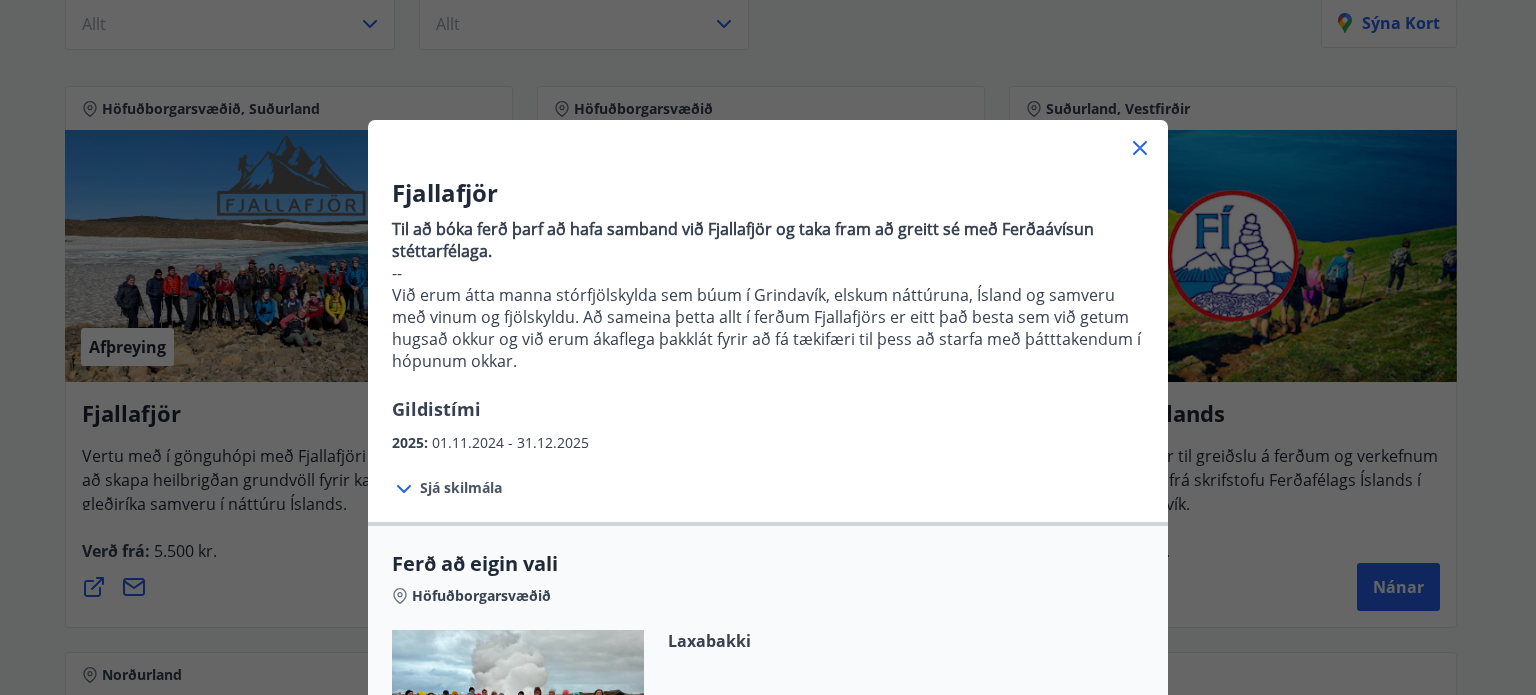 click 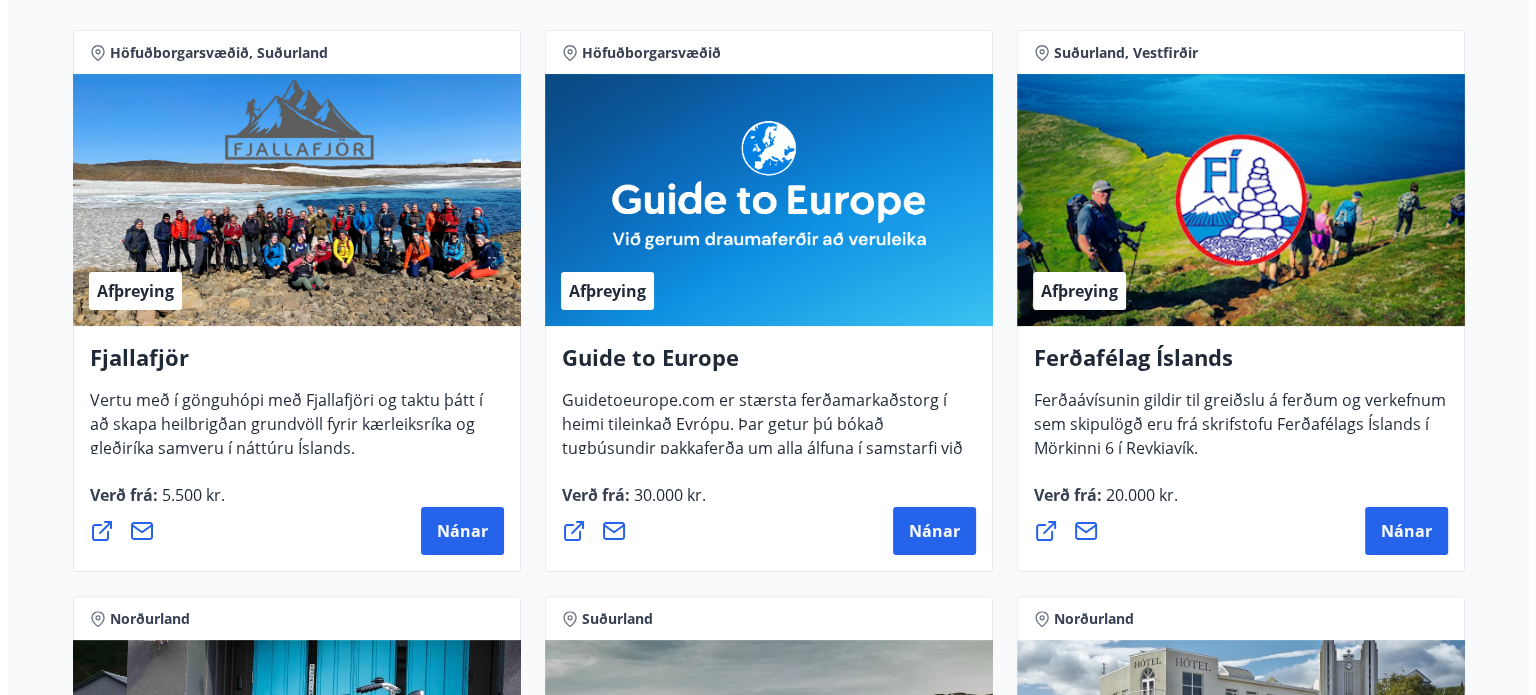 scroll, scrollTop: 500, scrollLeft: 0, axis: vertical 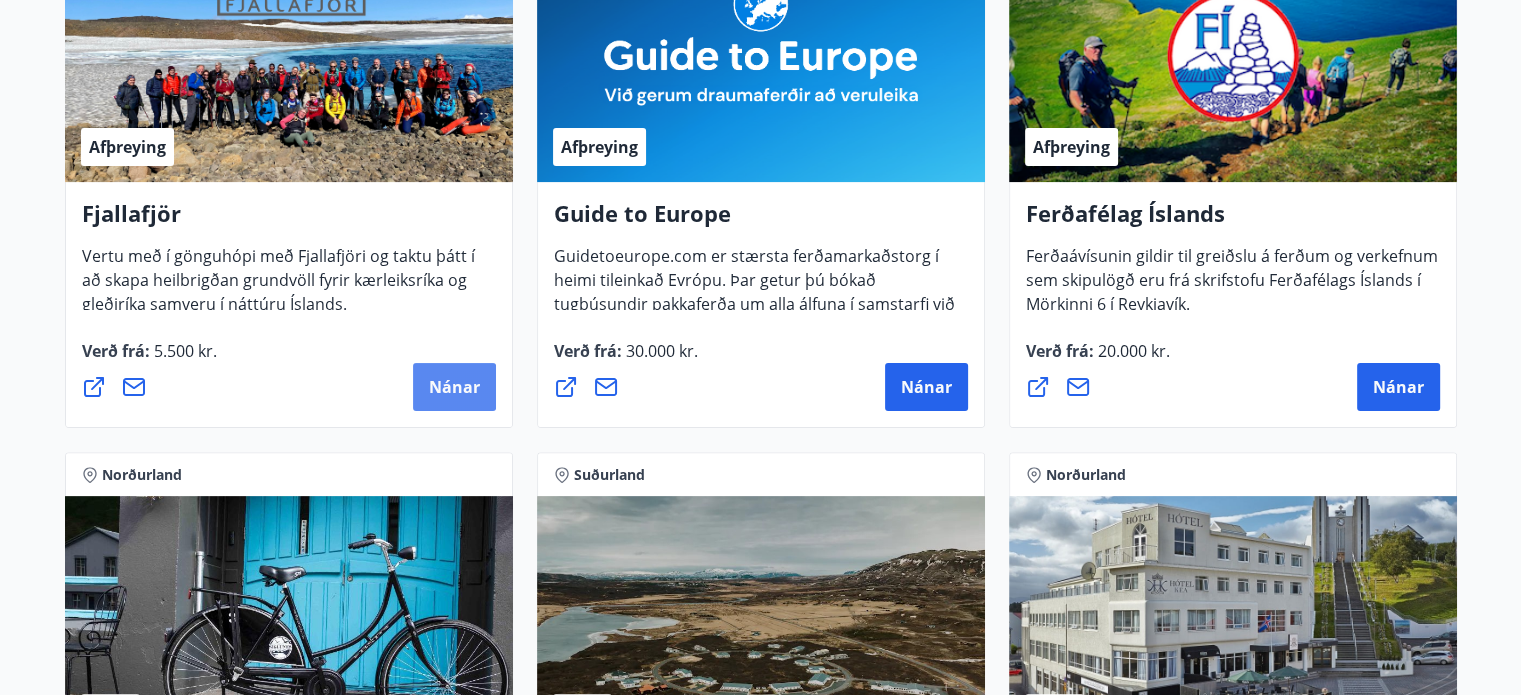 click on "Nánar" at bounding box center (454, 387) 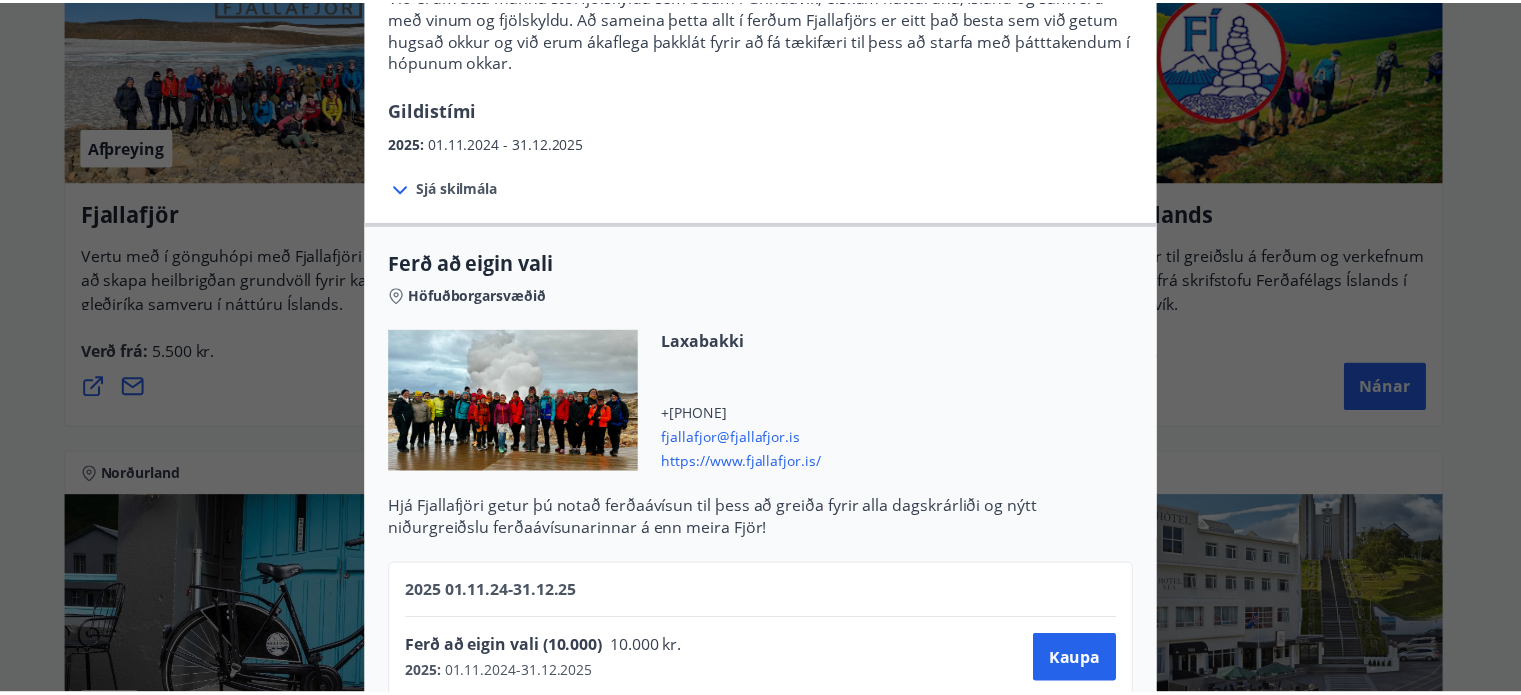 scroll, scrollTop: 0, scrollLeft: 0, axis: both 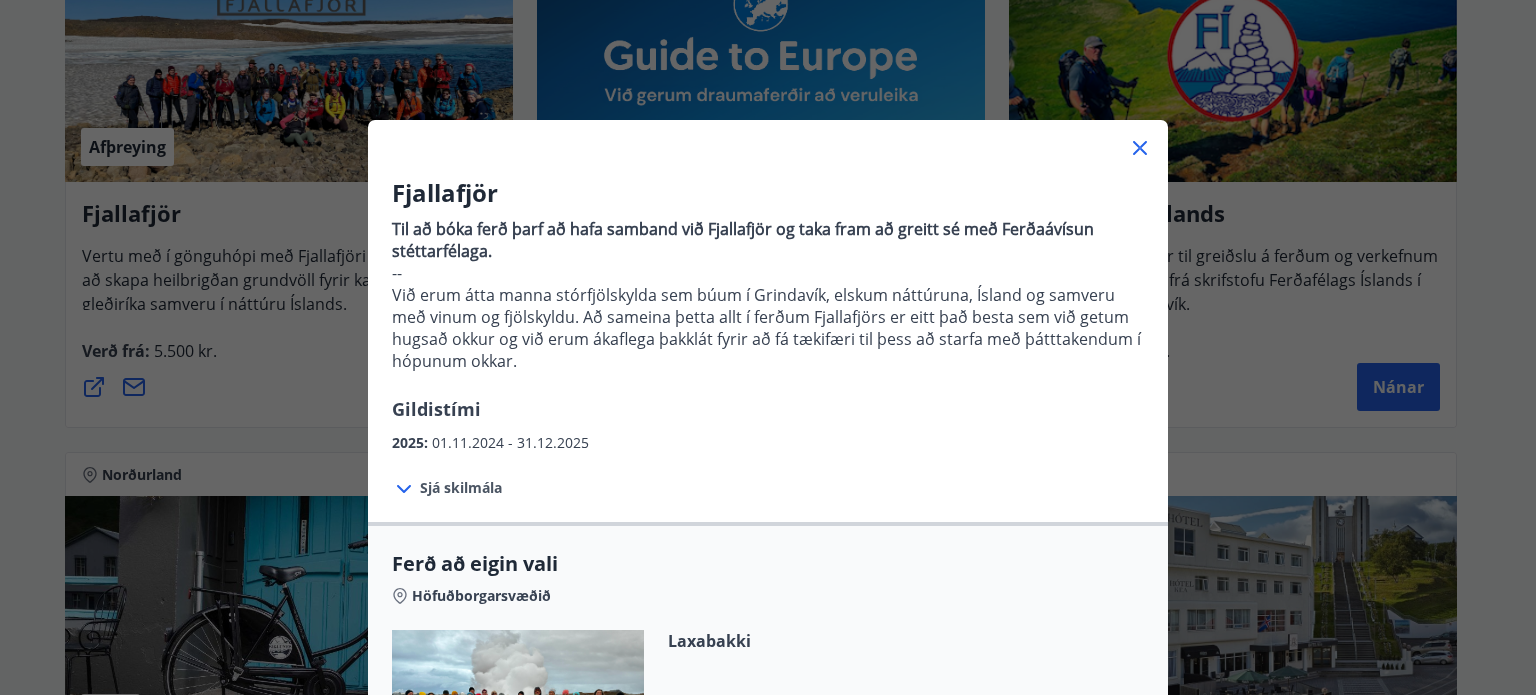 click 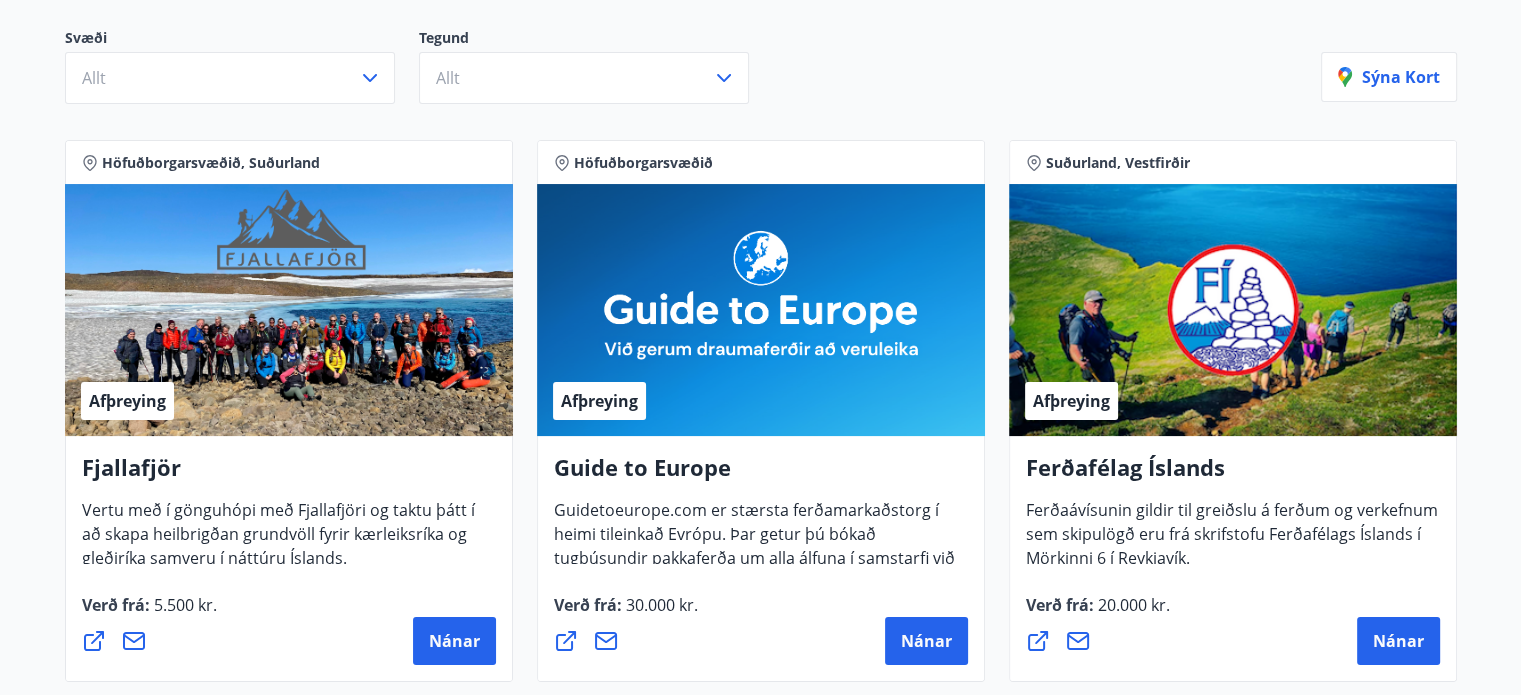 scroll, scrollTop: 200, scrollLeft: 0, axis: vertical 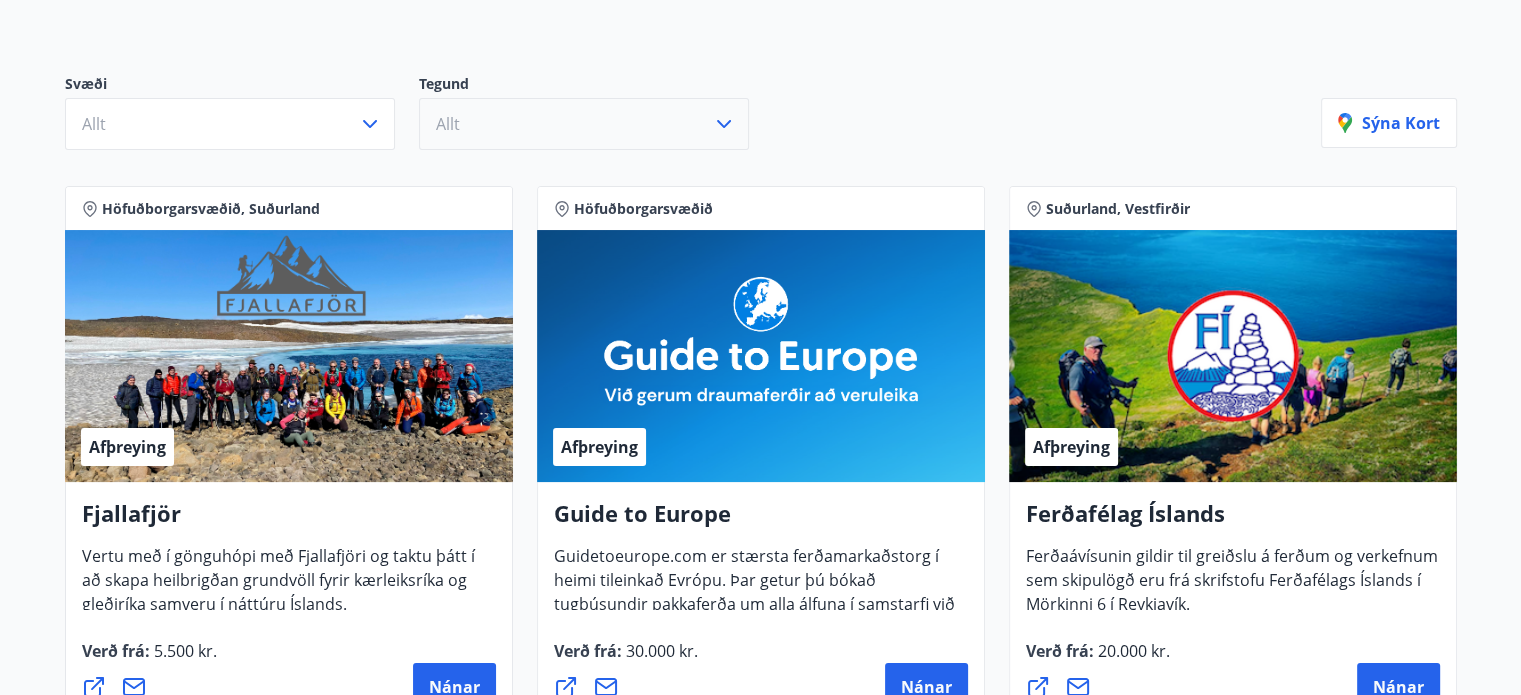 click 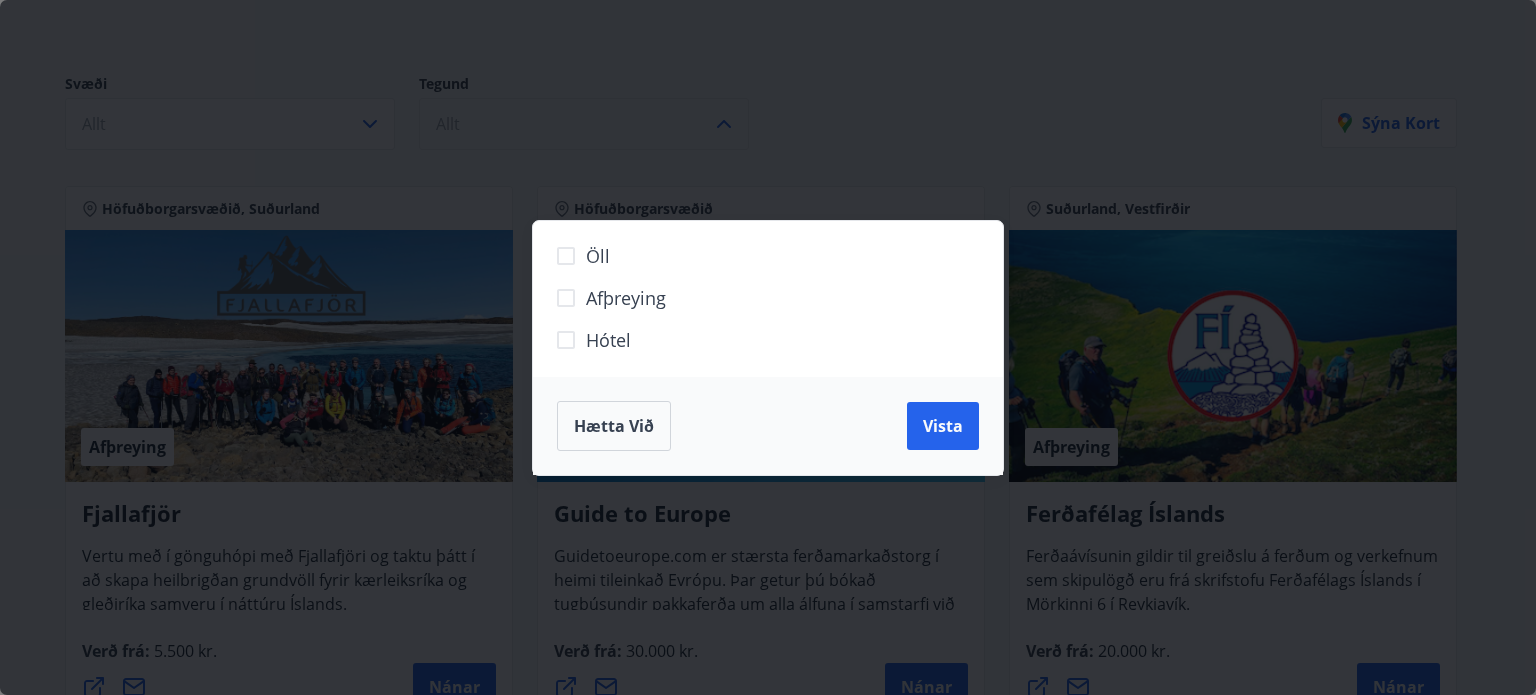 click on "Öll Afþreying Hótel Hætta við Vista" at bounding box center [768, 347] 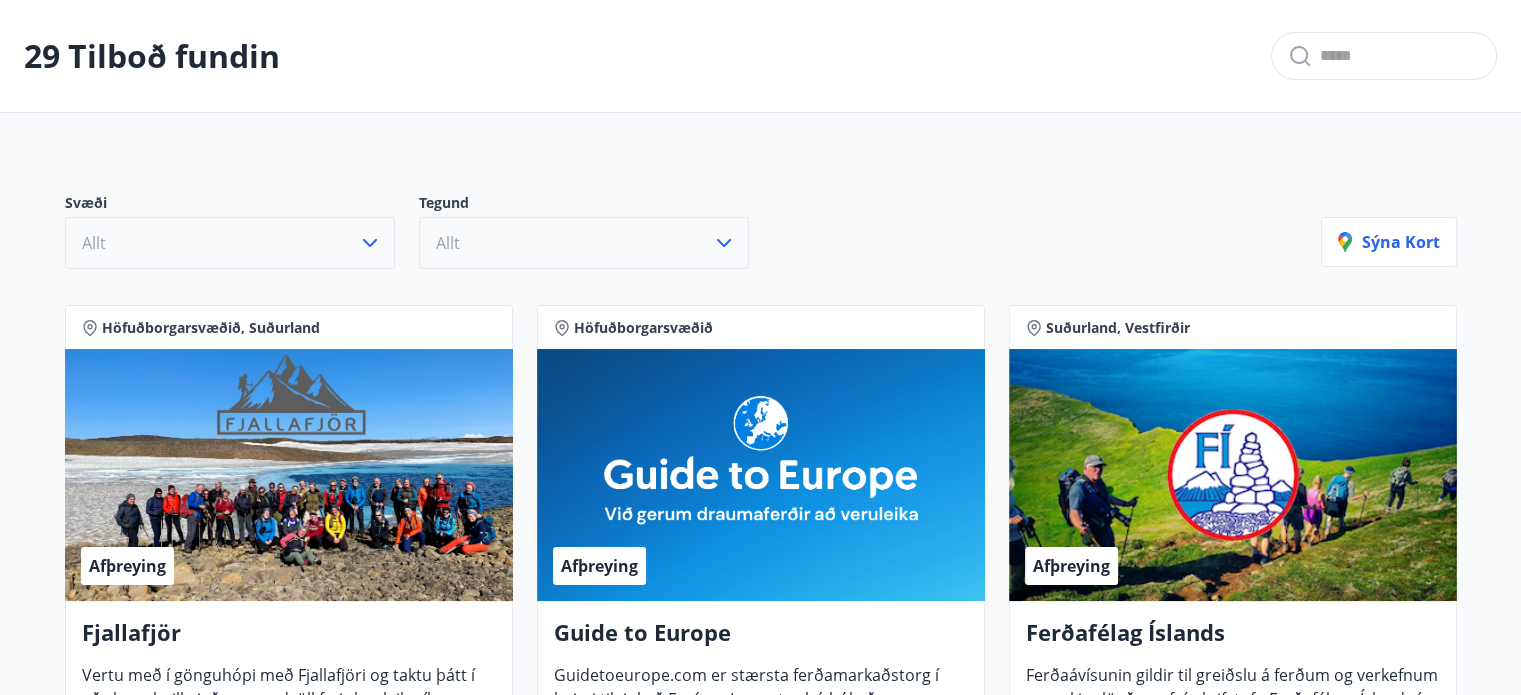 scroll, scrollTop: 0, scrollLeft: 0, axis: both 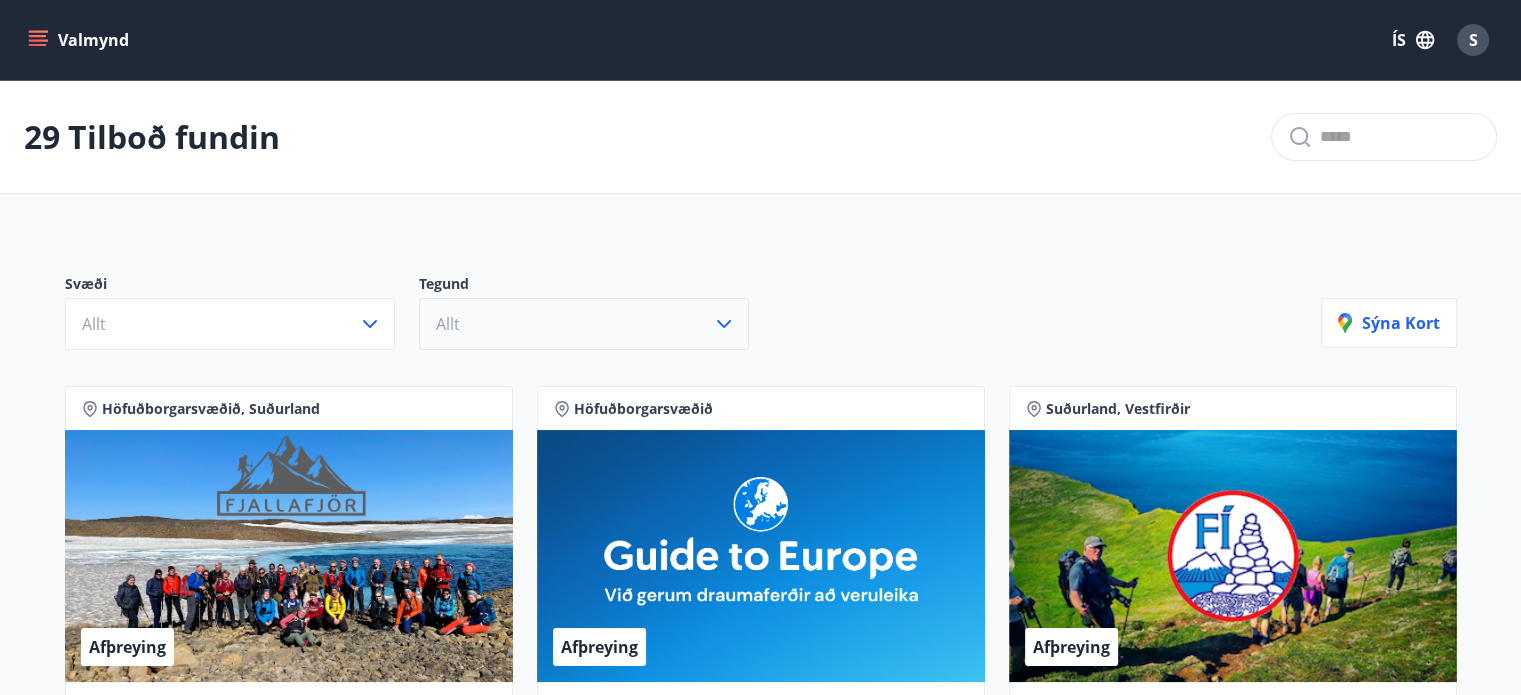 click 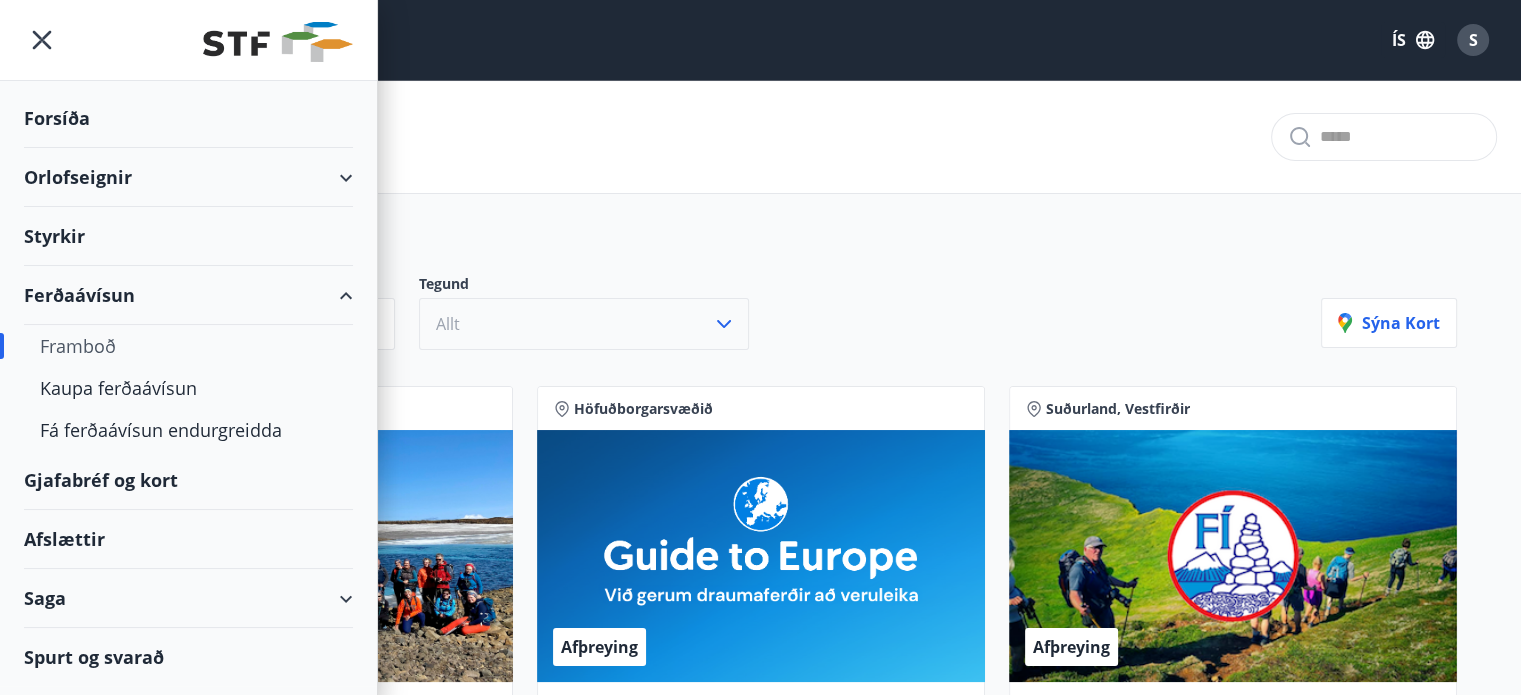 click on "Framboð" at bounding box center [188, 346] 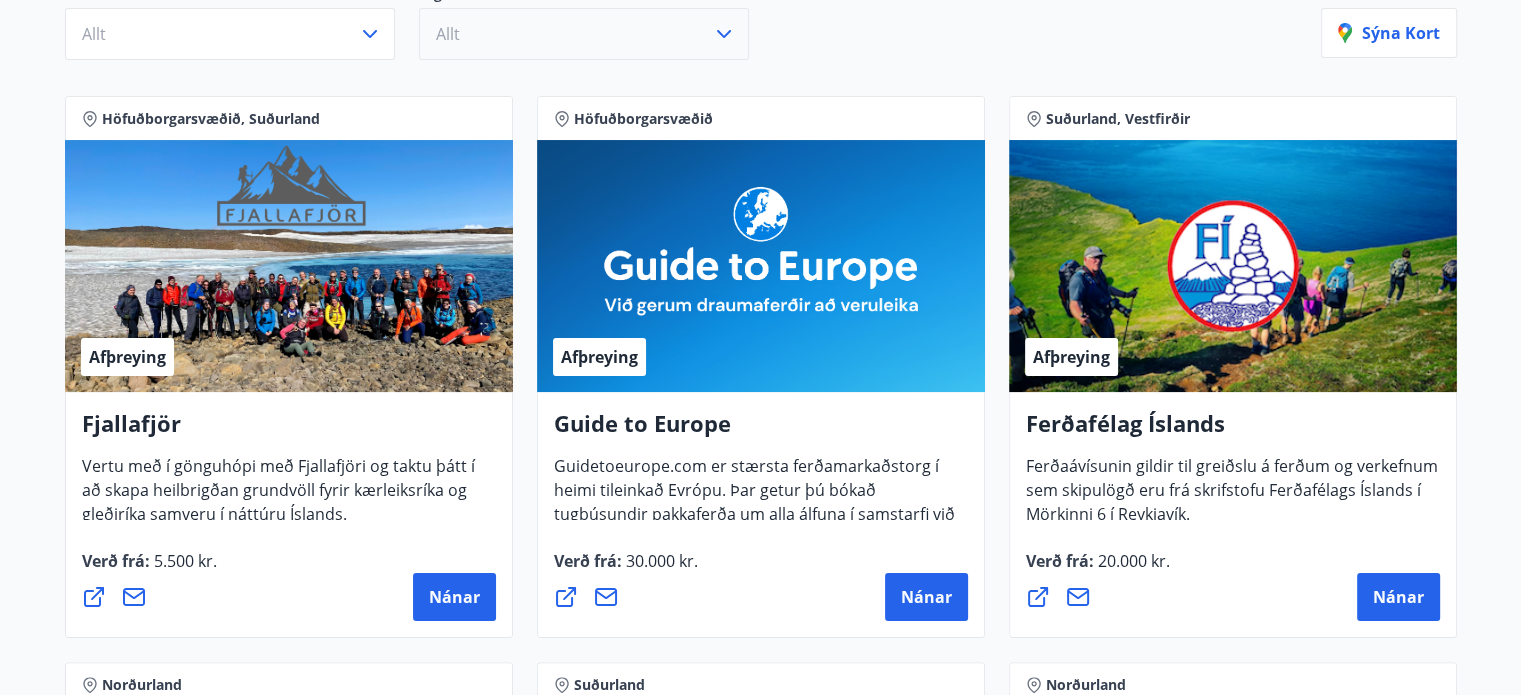 scroll, scrollTop: 300, scrollLeft: 0, axis: vertical 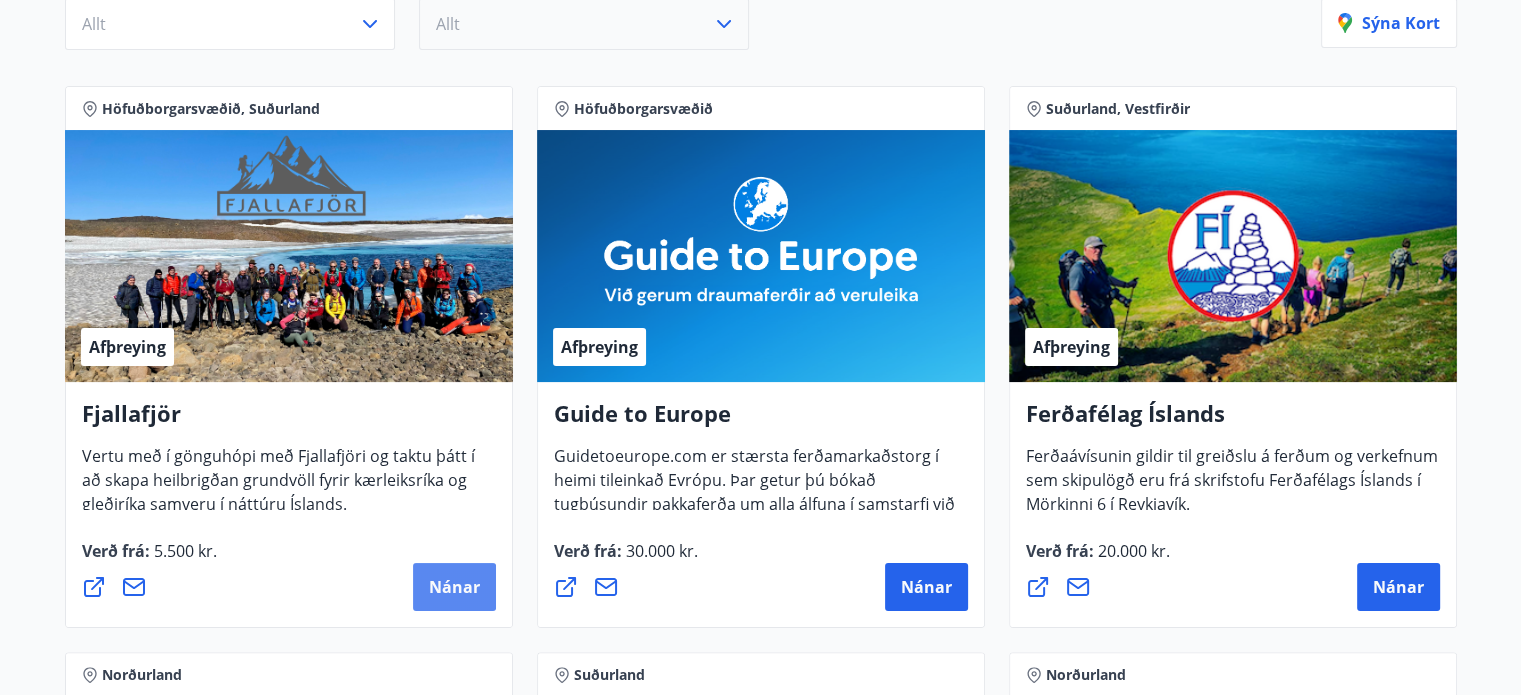 click on "Nánar" at bounding box center [454, 587] 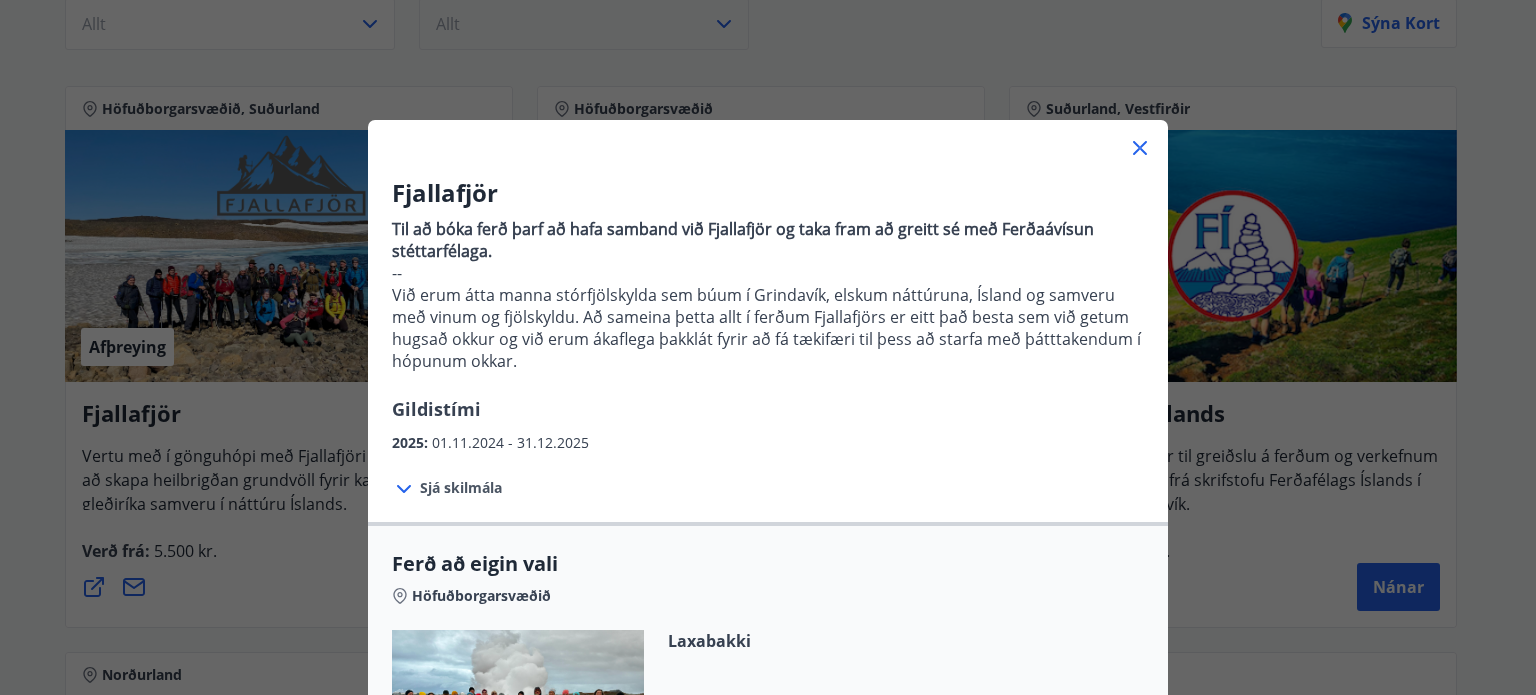 click 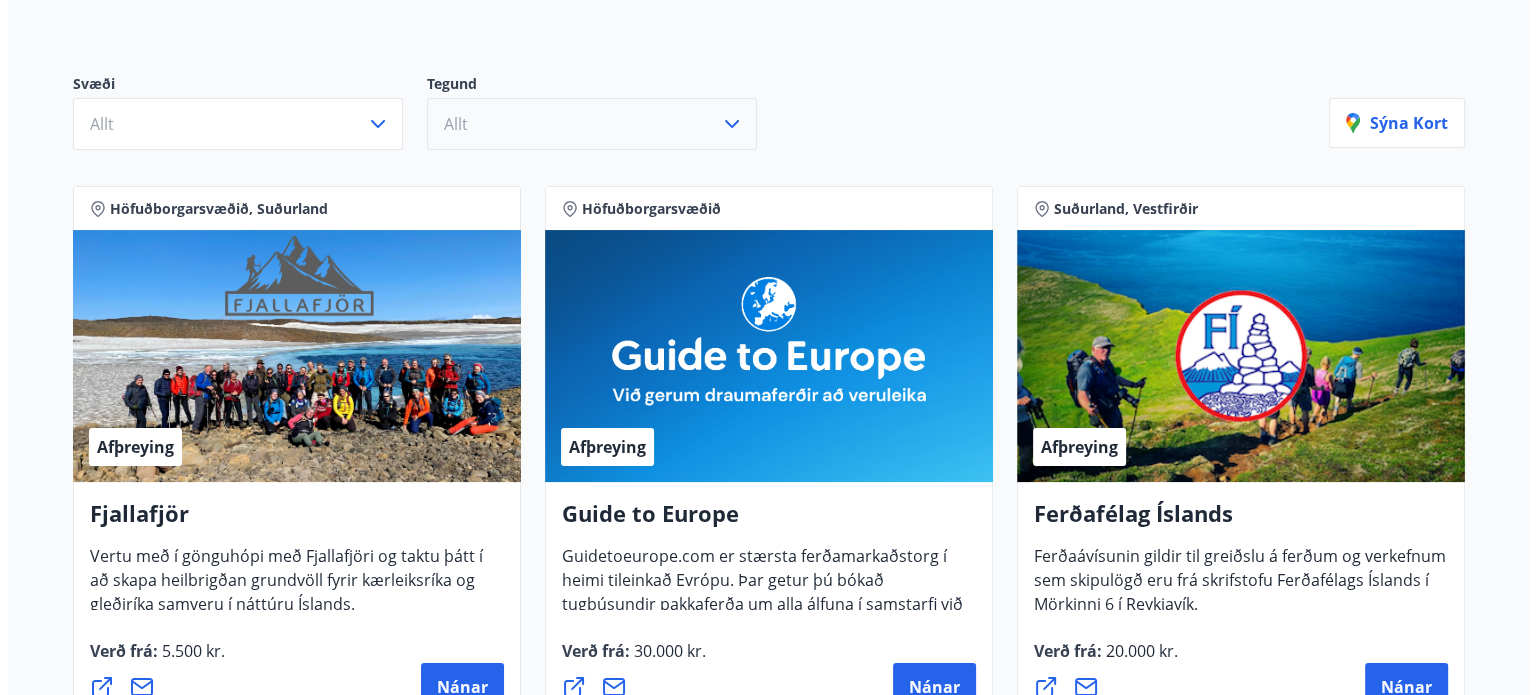scroll, scrollTop: 300, scrollLeft: 0, axis: vertical 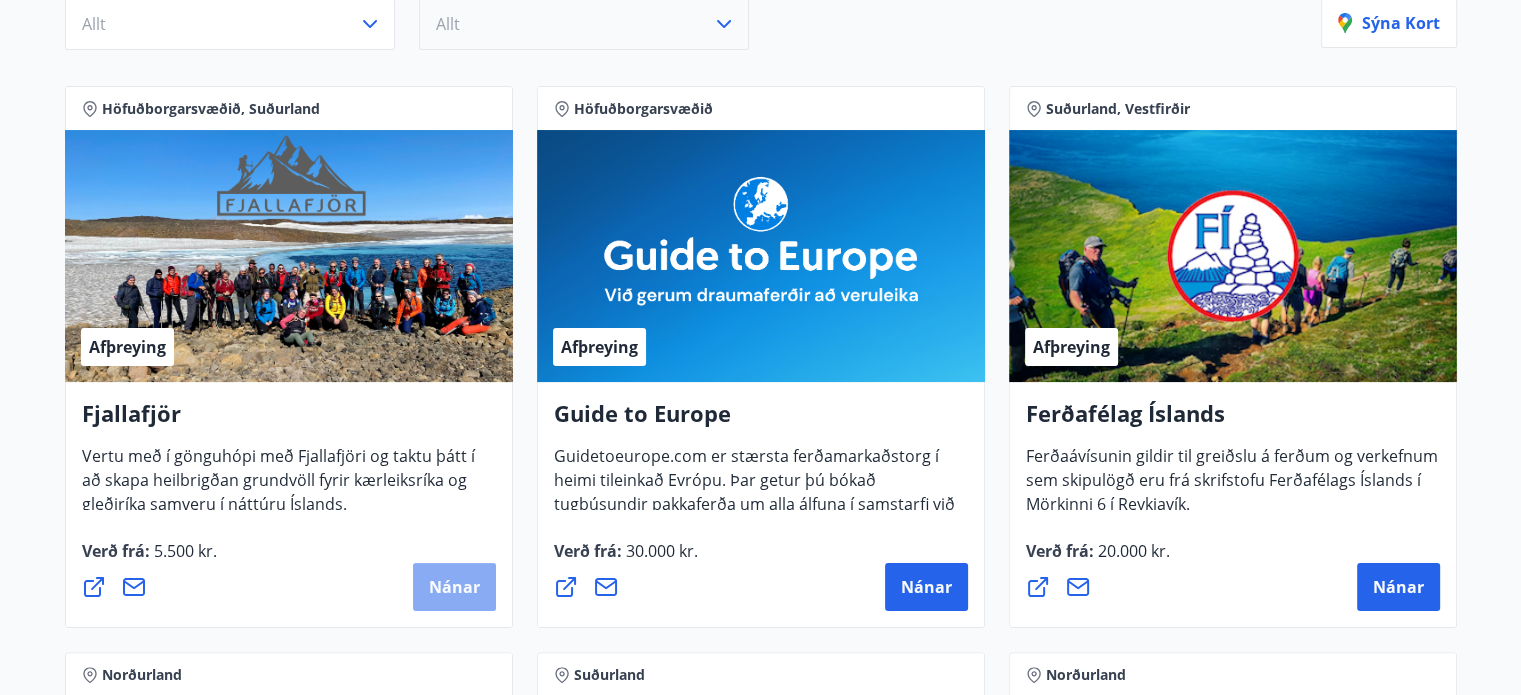 click on "Nánar" at bounding box center [454, 587] 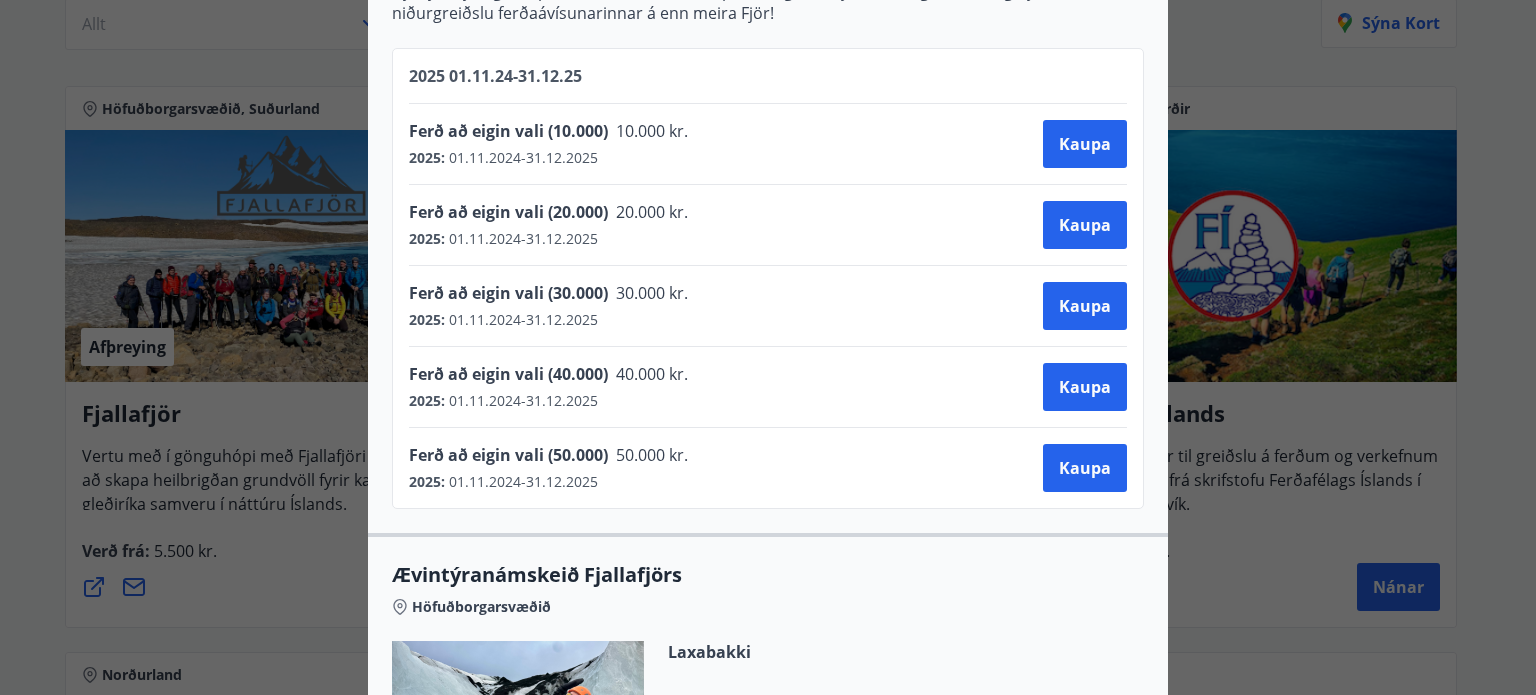 scroll, scrollTop: 900, scrollLeft: 0, axis: vertical 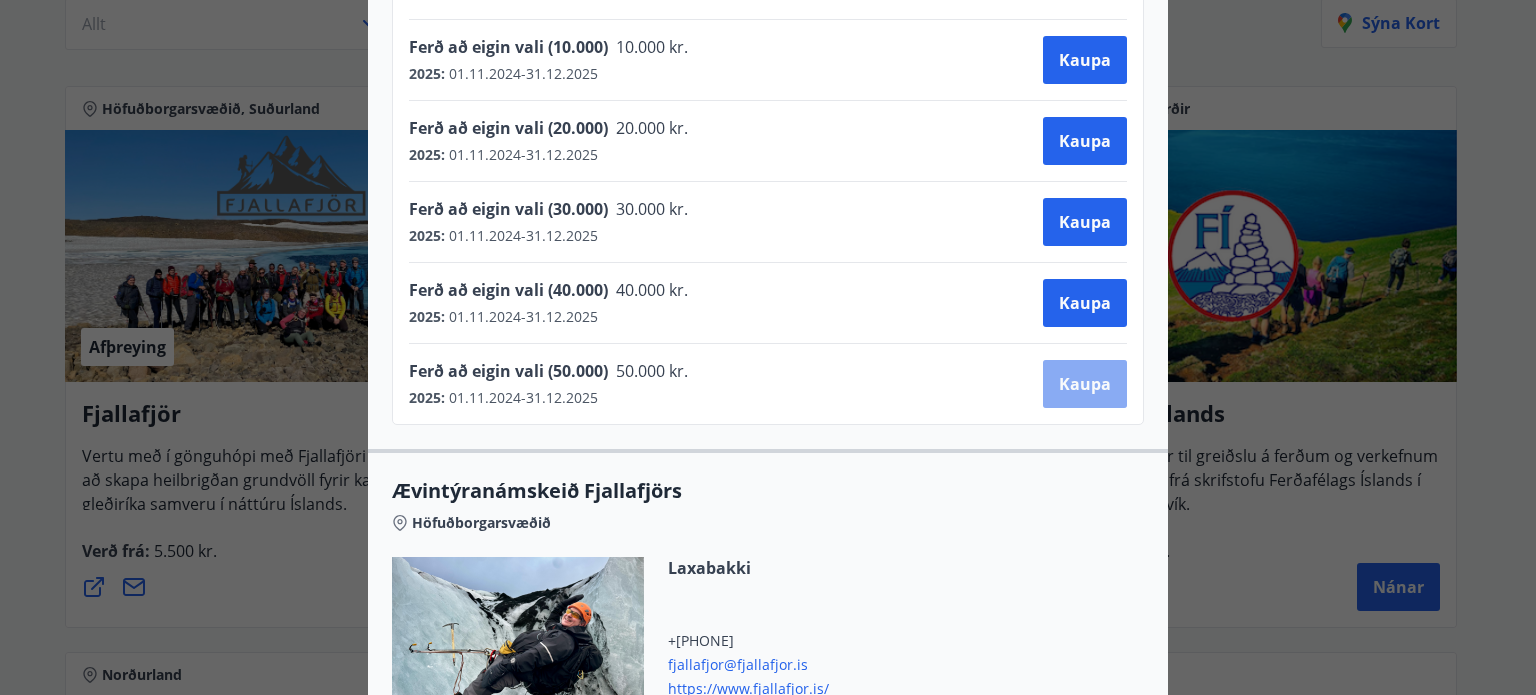click on "Kaupa" at bounding box center (1085, 384) 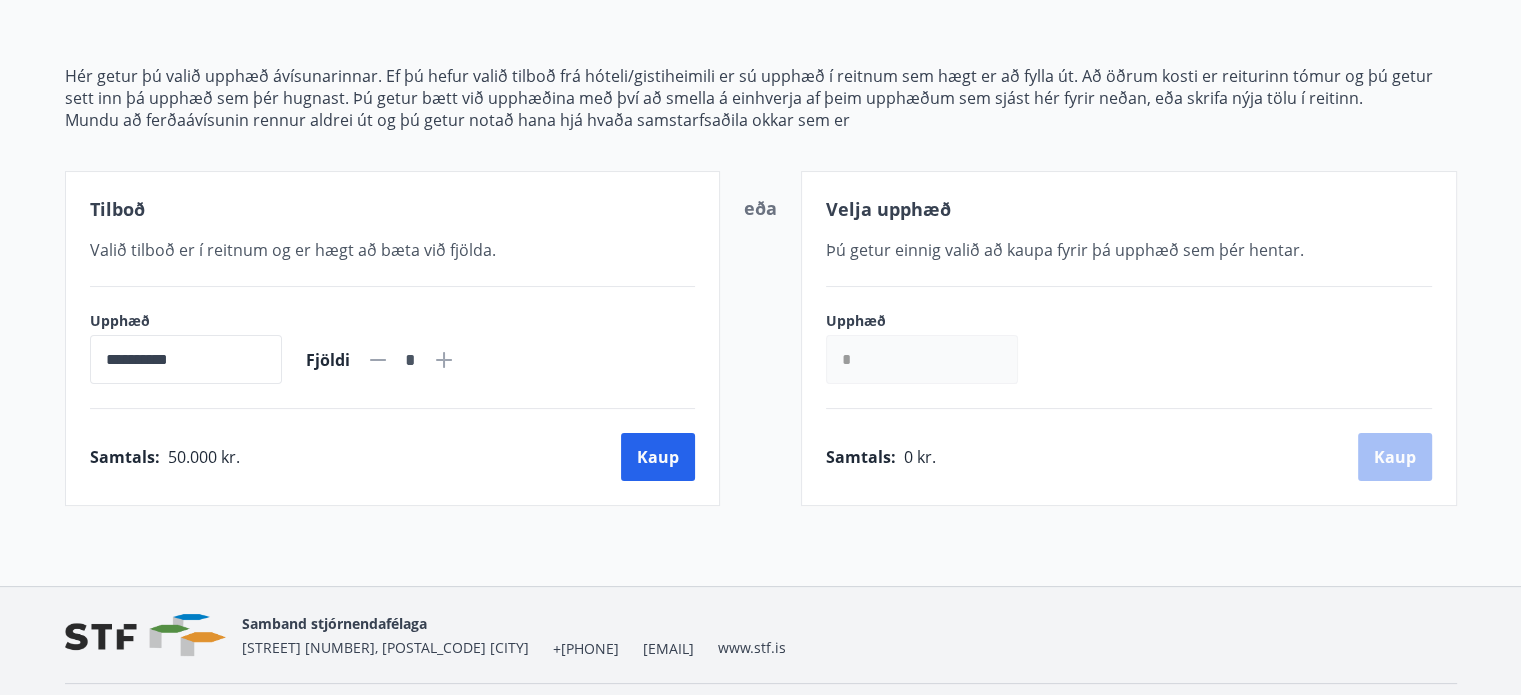 scroll, scrollTop: 169, scrollLeft: 0, axis: vertical 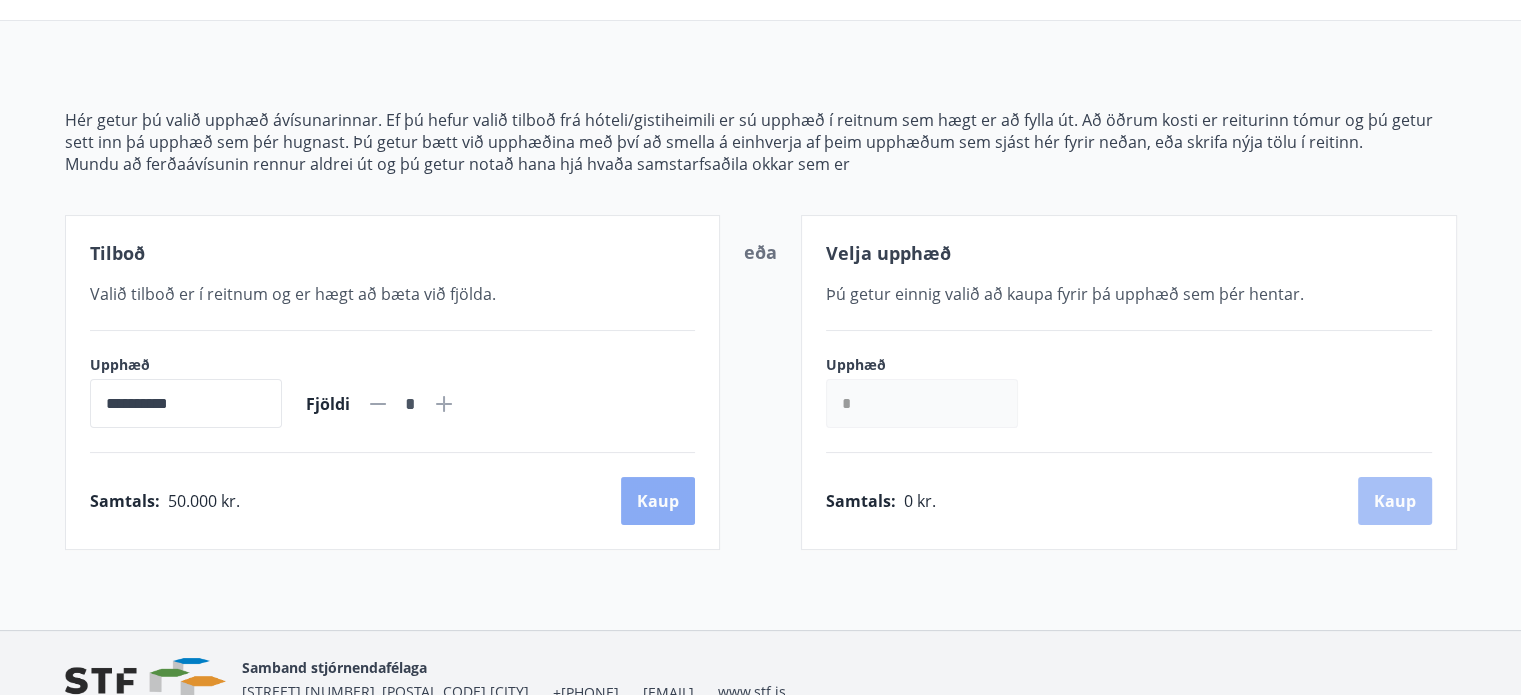 click on "Kaup" at bounding box center (658, 501) 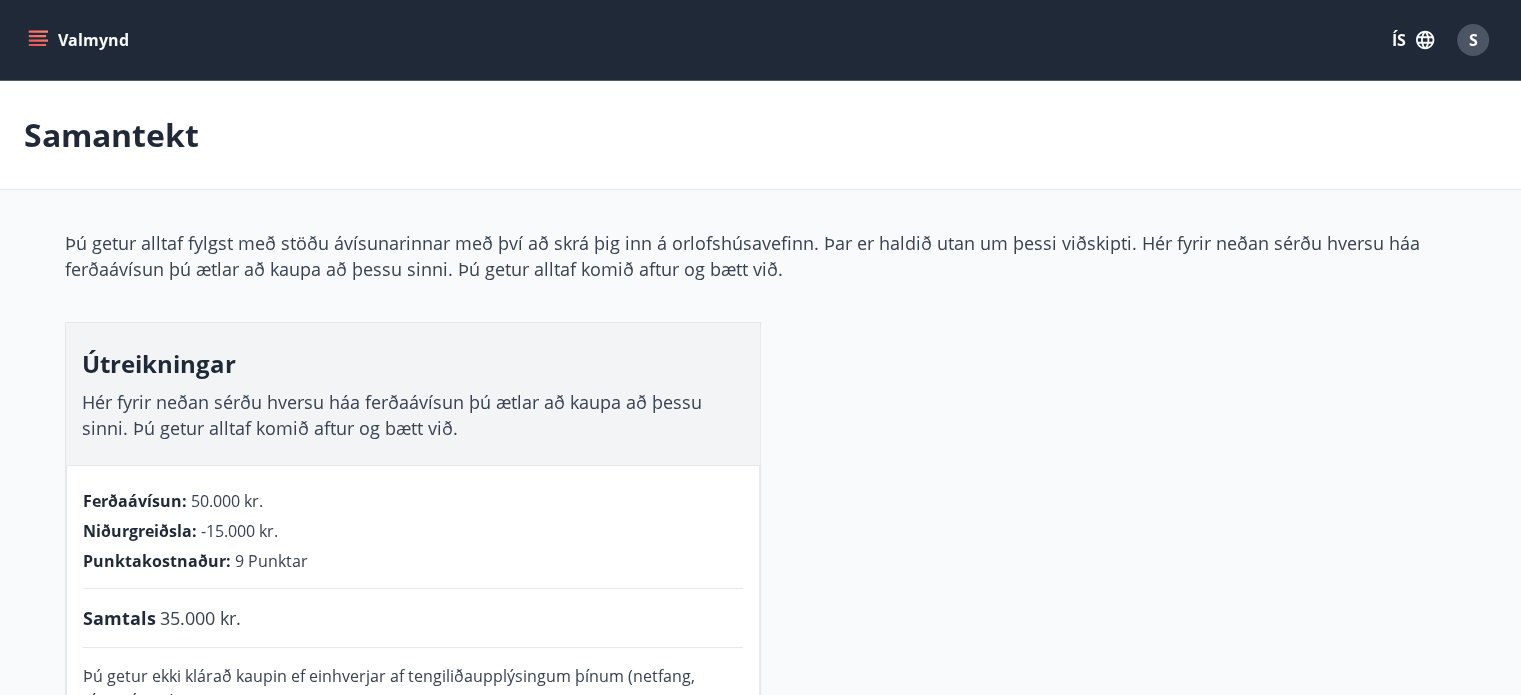 scroll, scrollTop: 0, scrollLeft: 0, axis: both 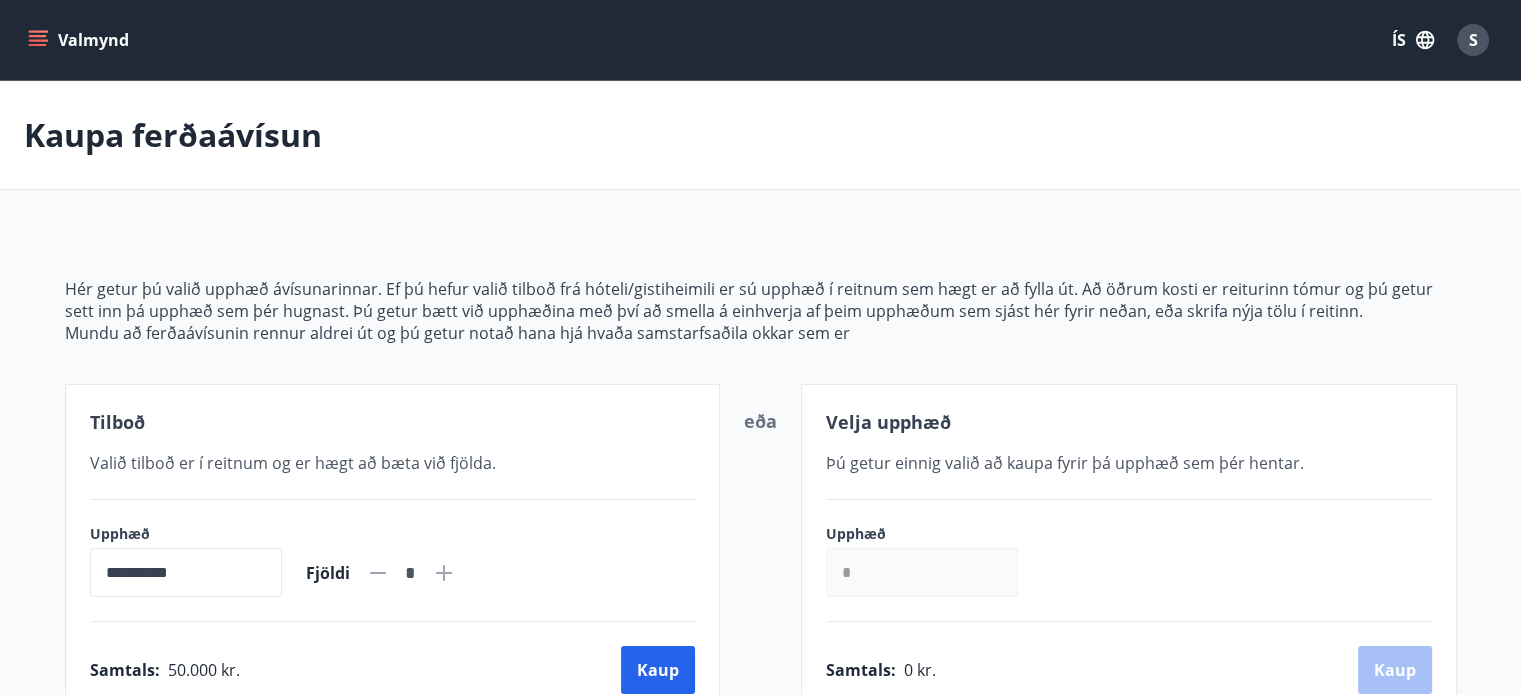 click 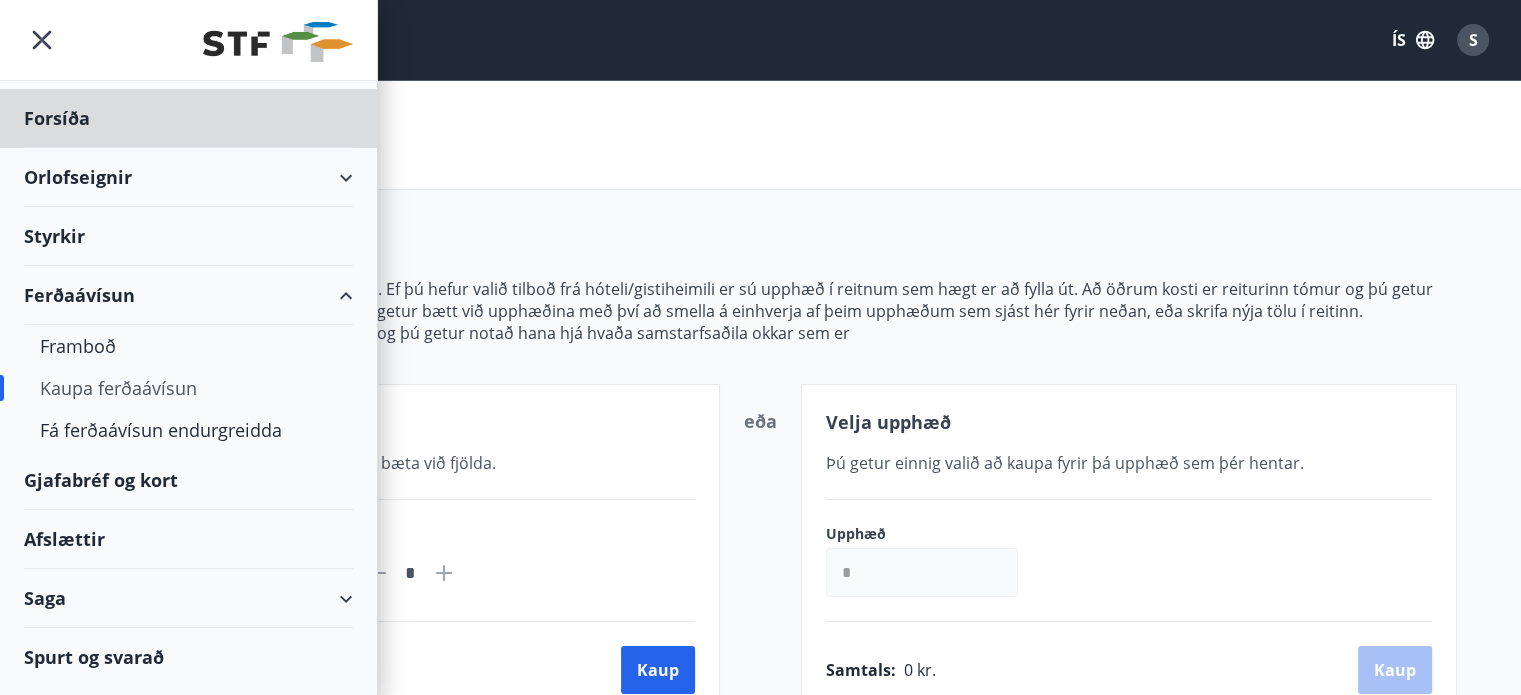 click on "Styrkir" at bounding box center (188, 118) 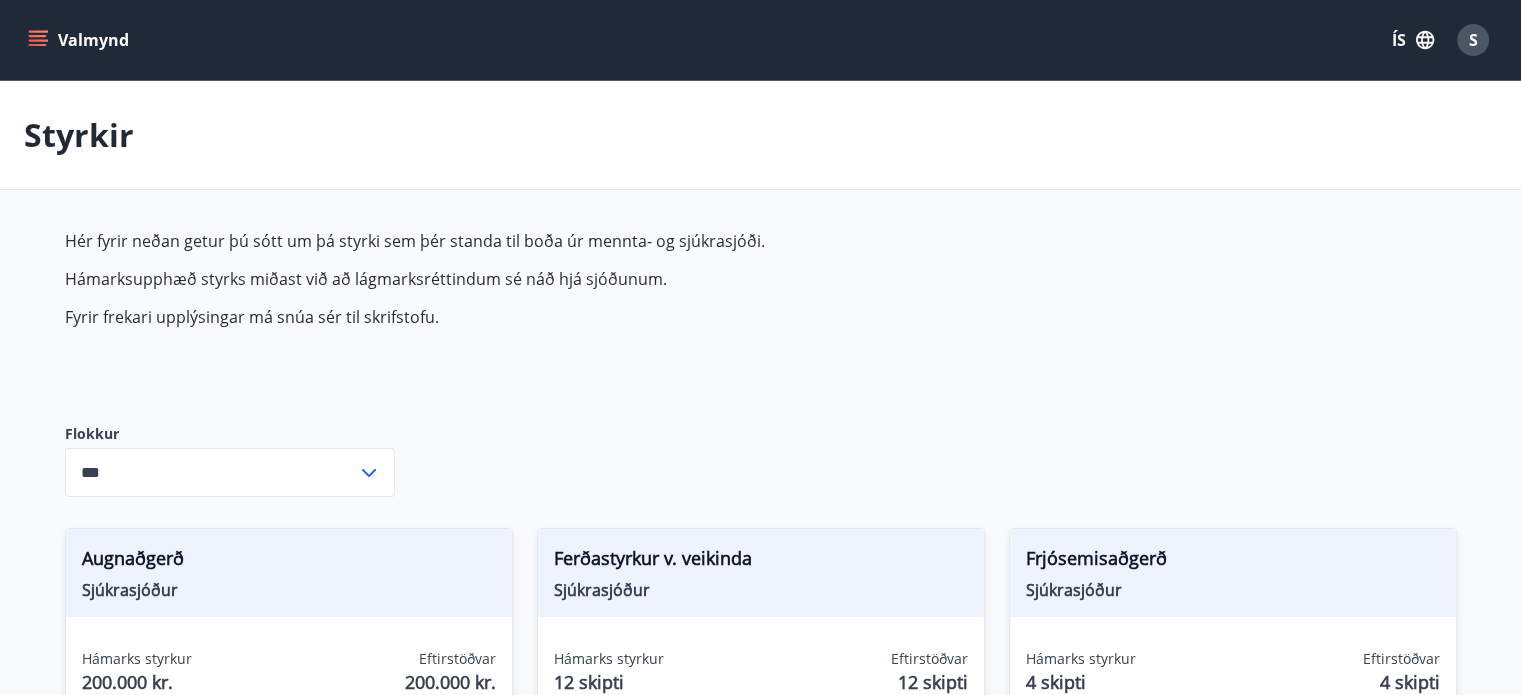type on "***" 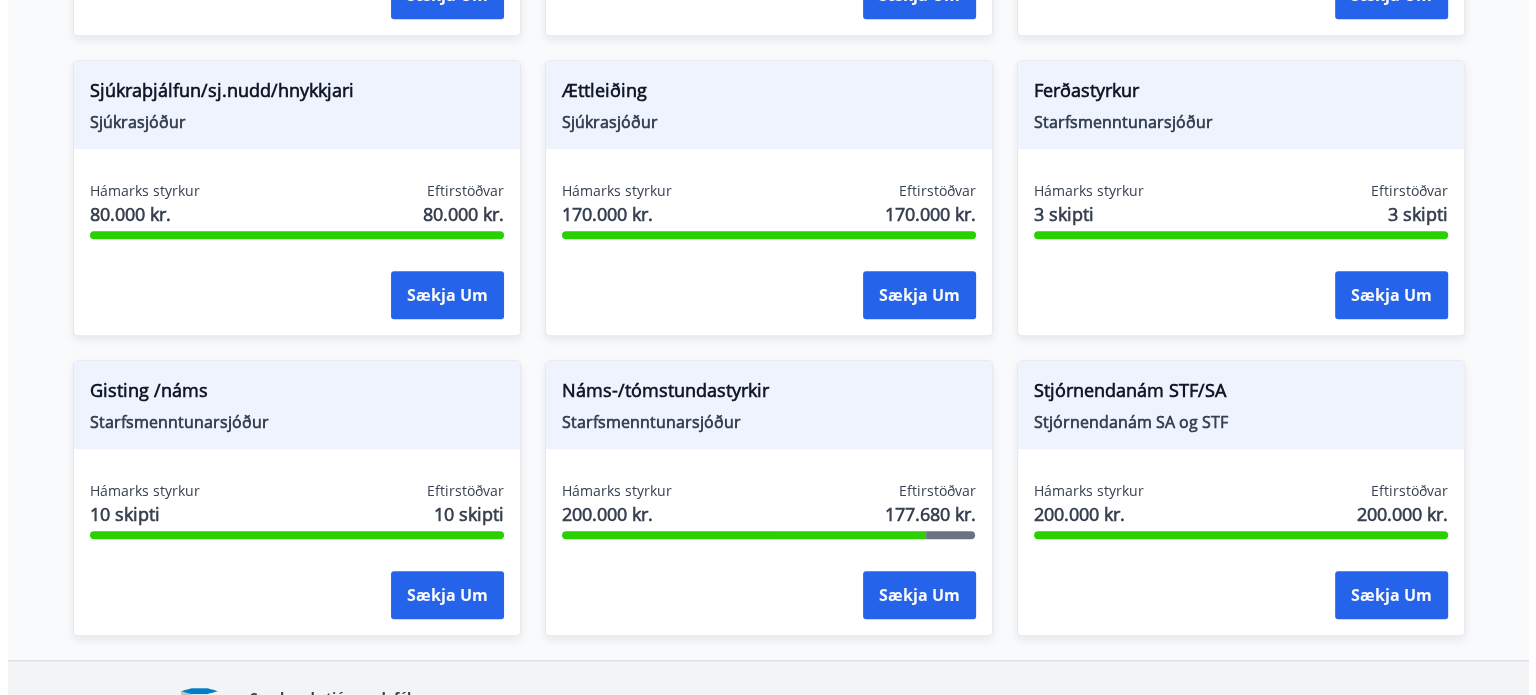 scroll, scrollTop: 1700, scrollLeft: 0, axis: vertical 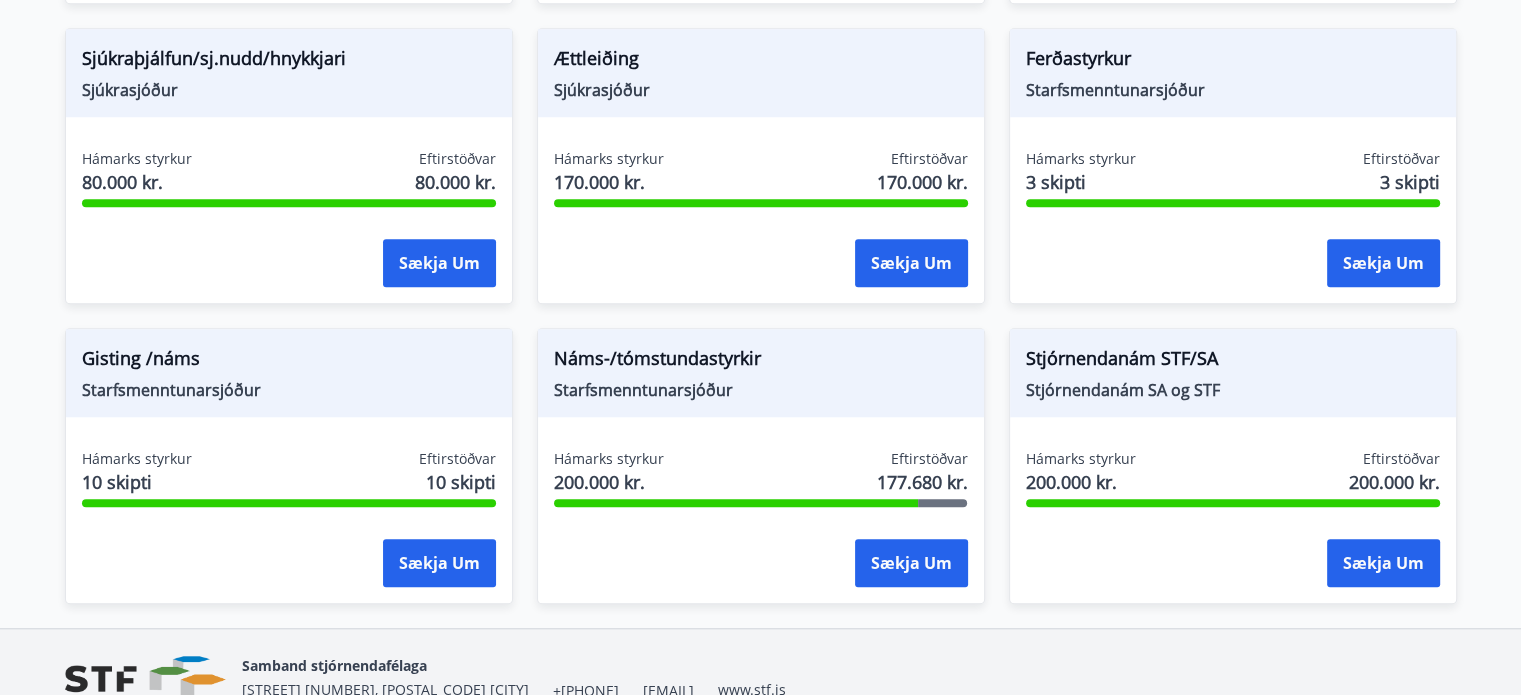 click on "Starfsmenntunarsjóður" at bounding box center [761, 390] 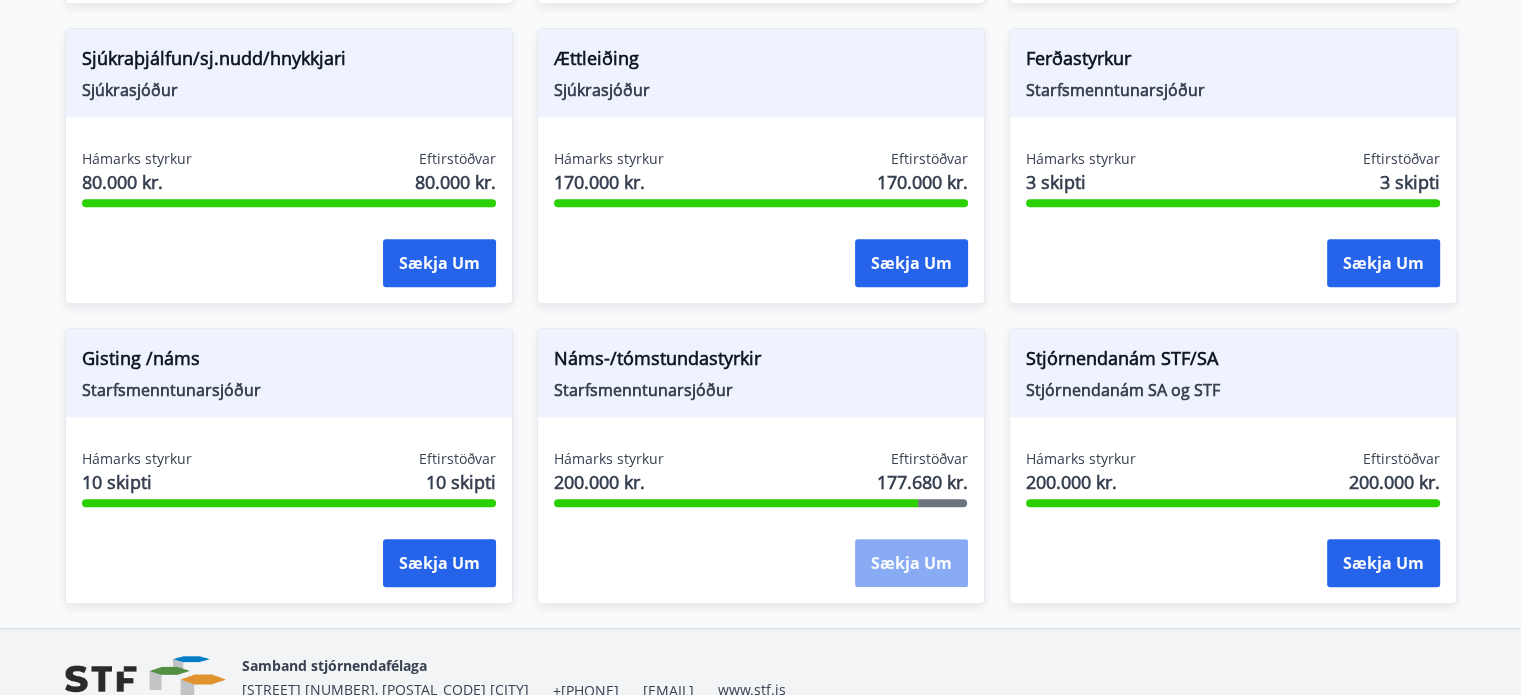 click on "Sækja um" at bounding box center [911, 563] 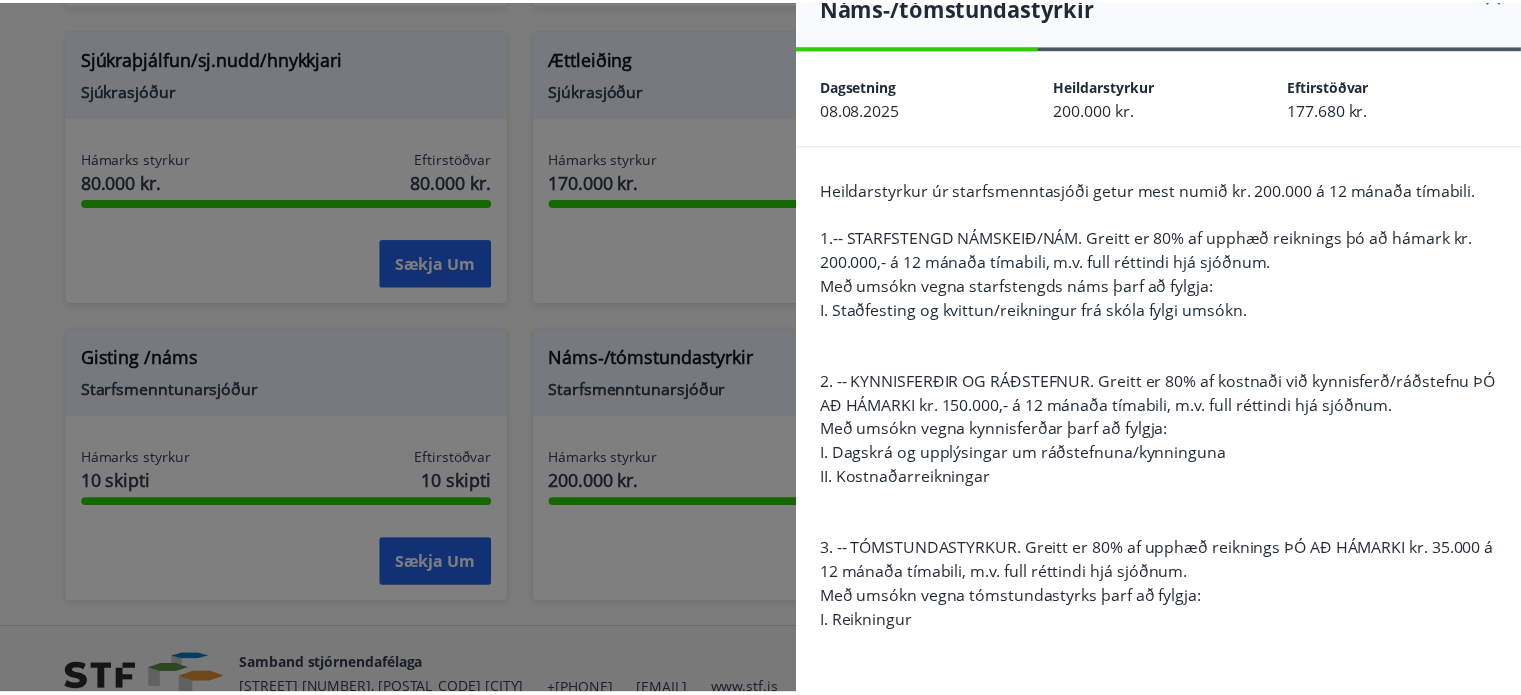 scroll, scrollTop: 0, scrollLeft: 0, axis: both 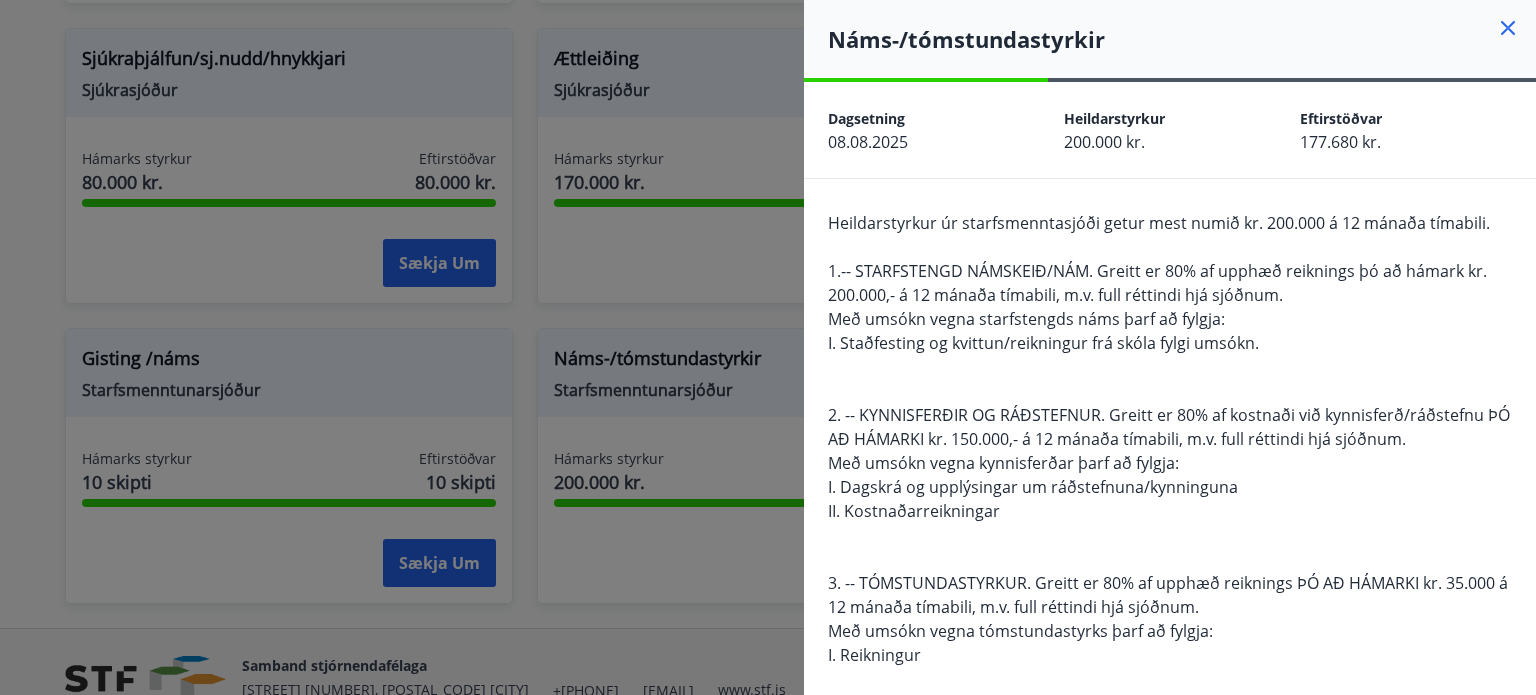 click 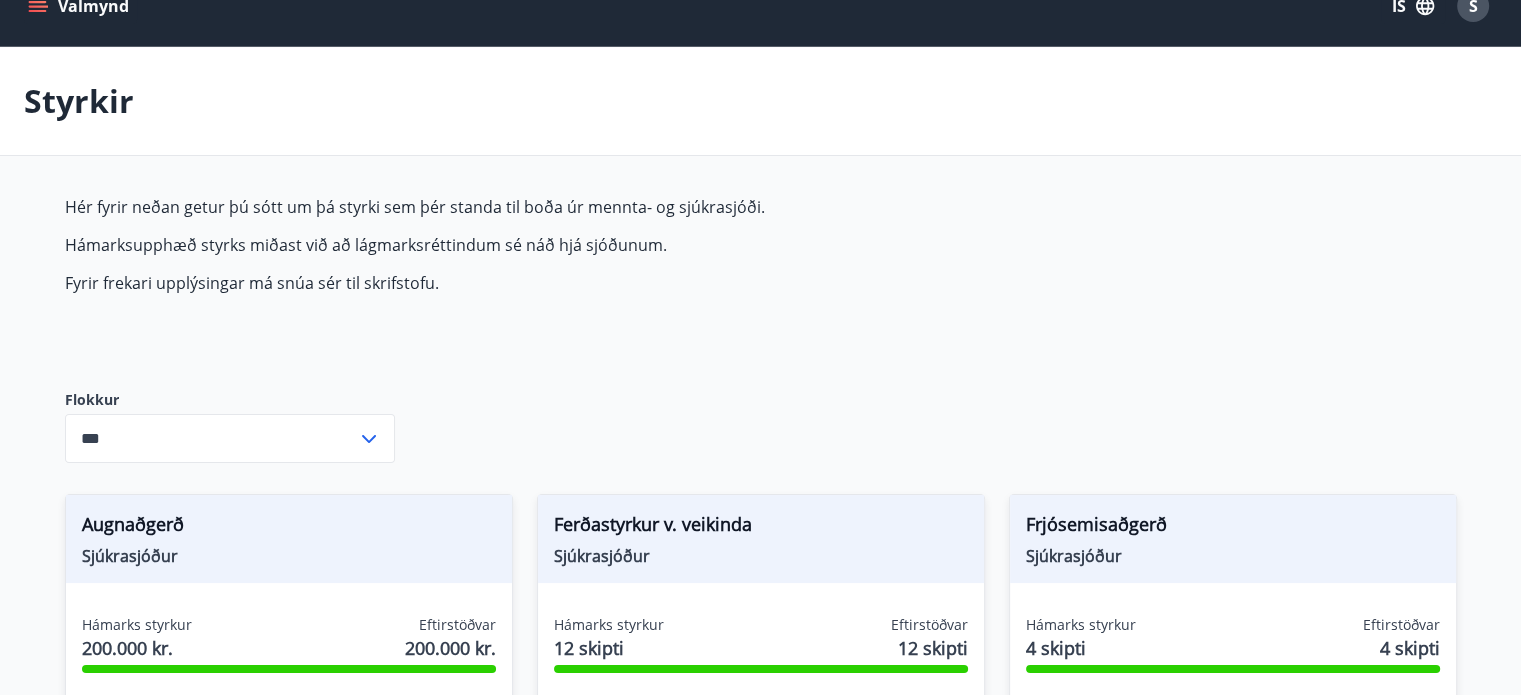 scroll, scrollTop: 0, scrollLeft: 0, axis: both 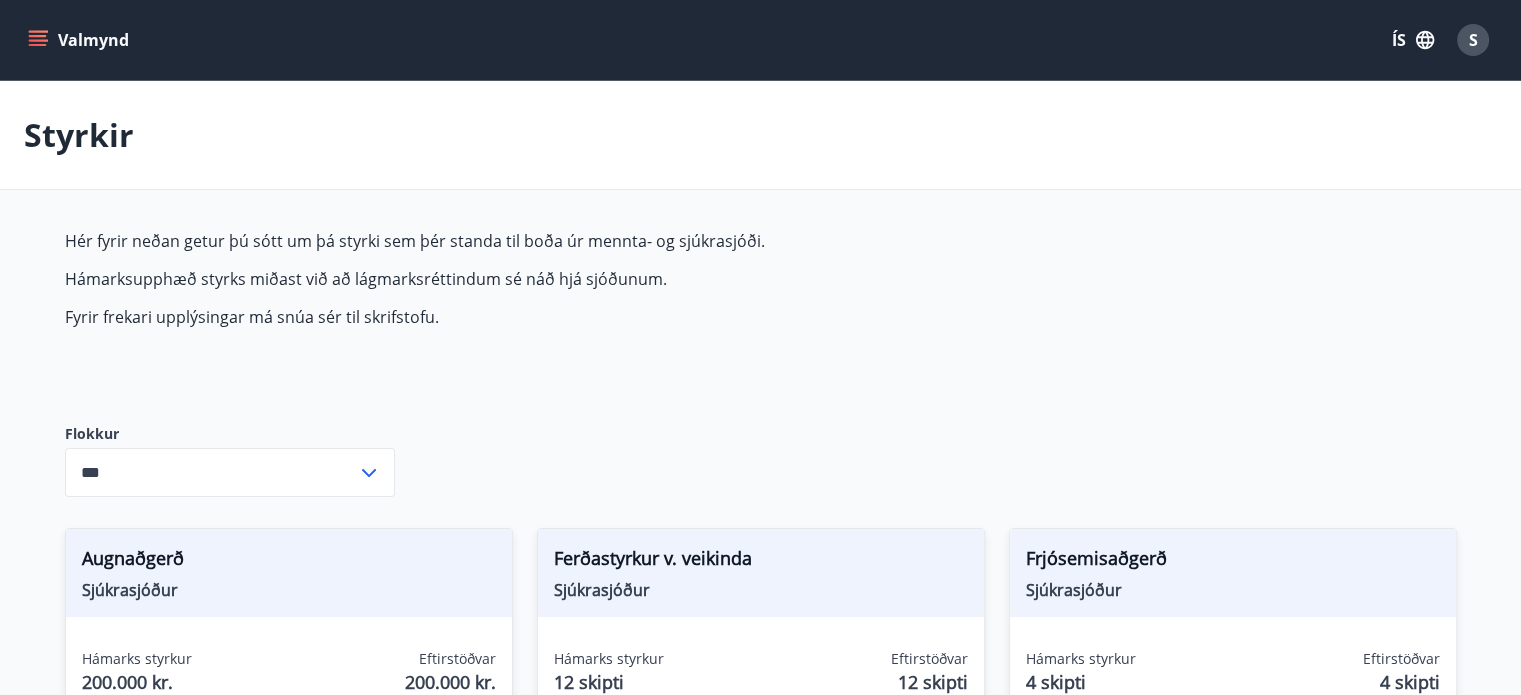 click 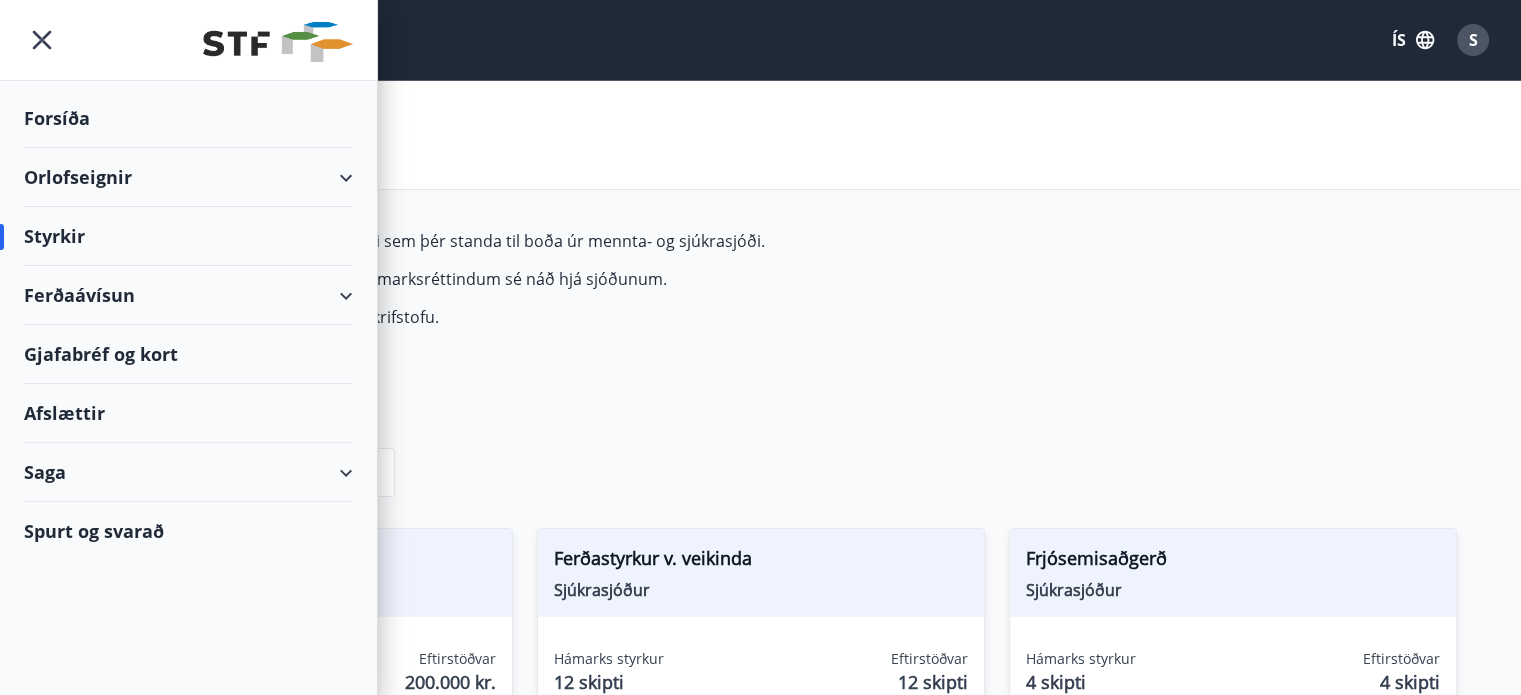 click on "Ferðaávísun" at bounding box center (188, 295) 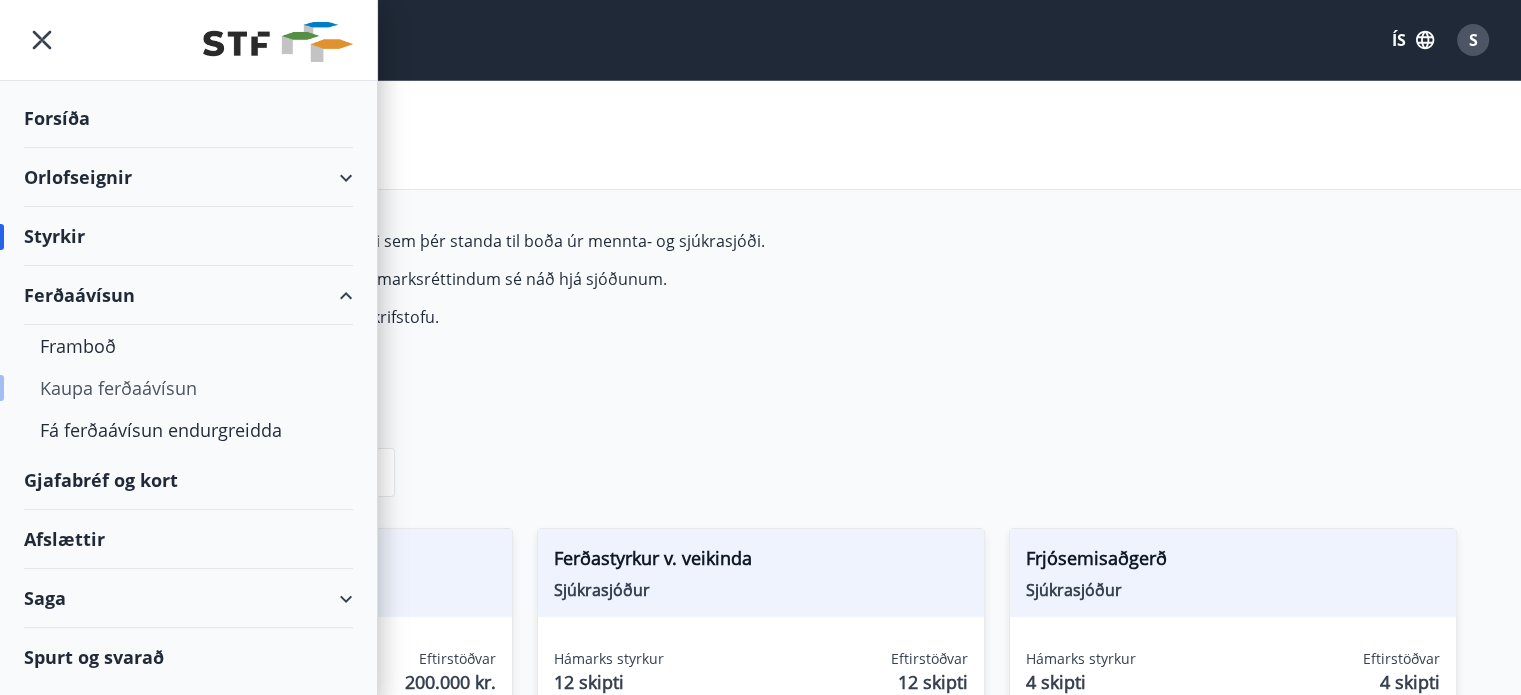 click on "Kaupa ferðaávísun" at bounding box center (188, 388) 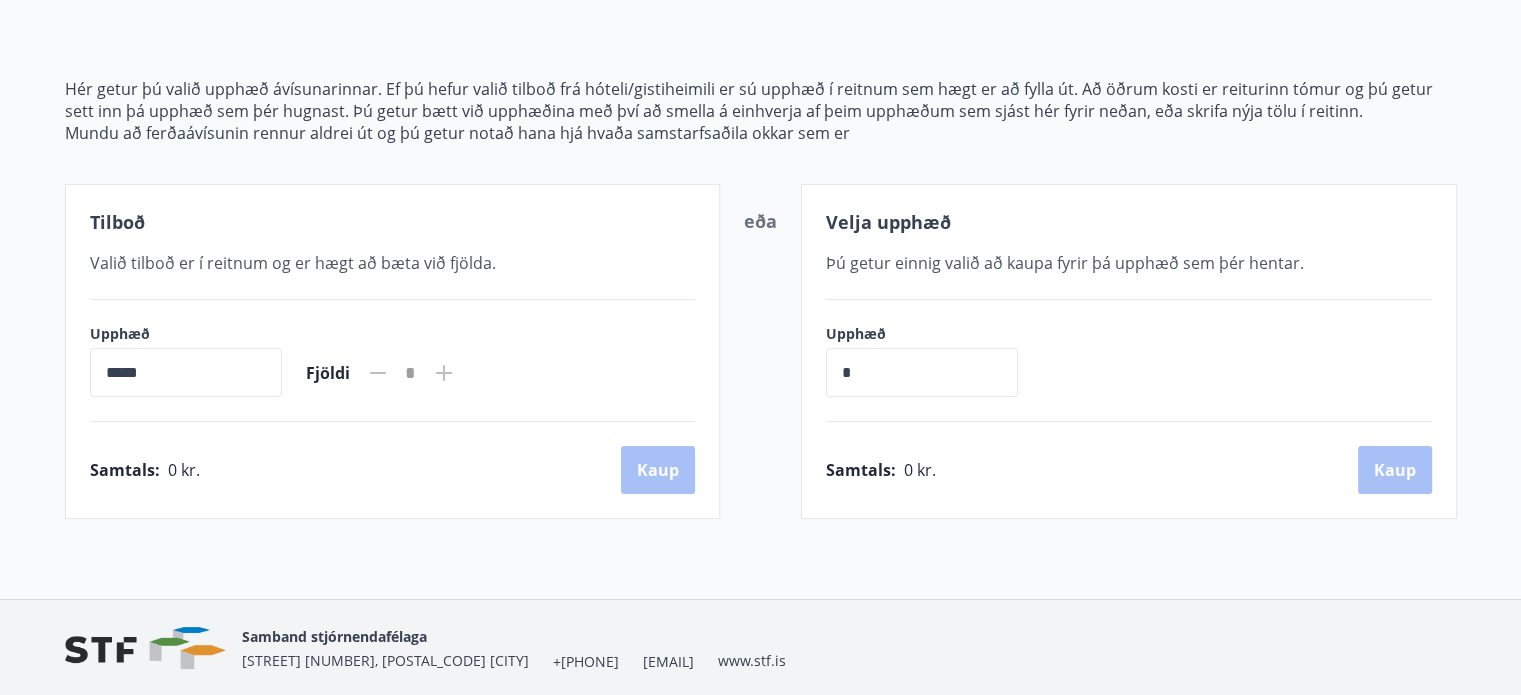 scroll, scrollTop: 0, scrollLeft: 0, axis: both 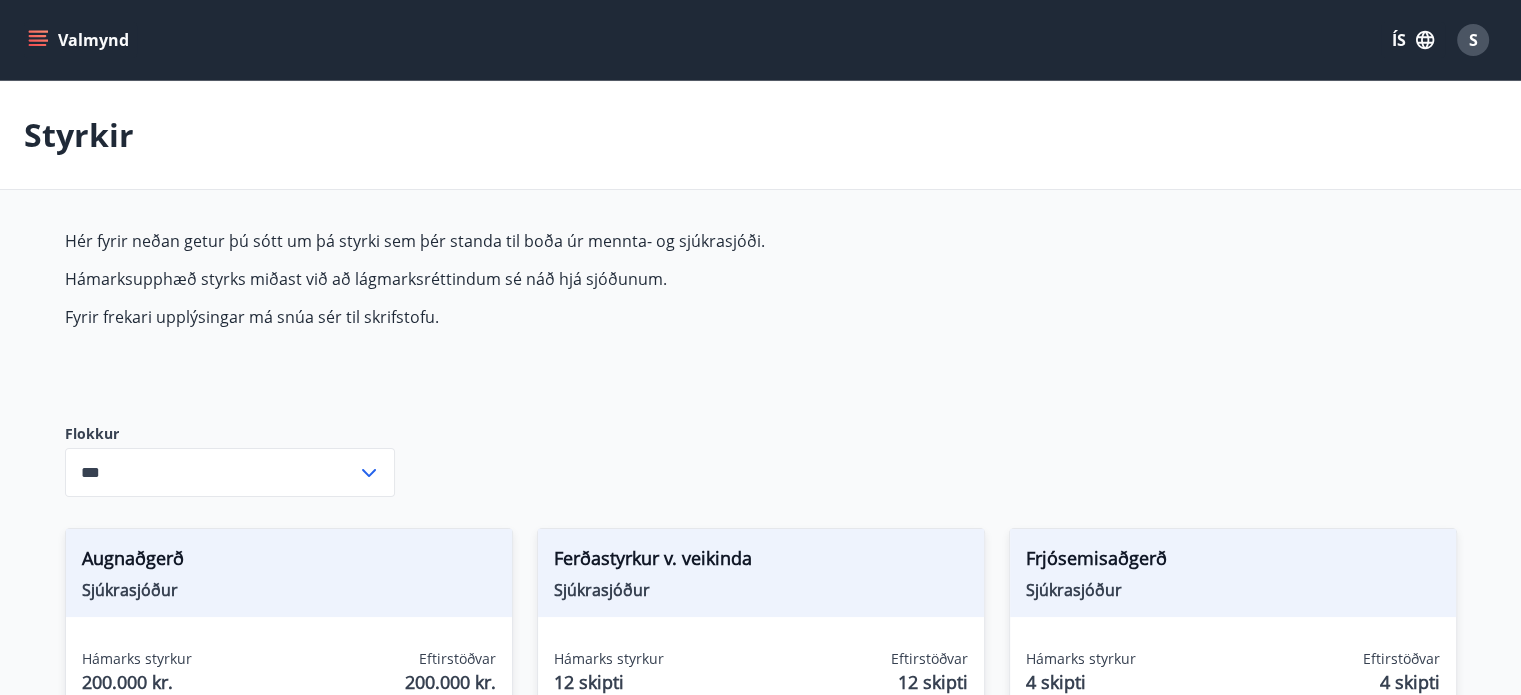 type on "***" 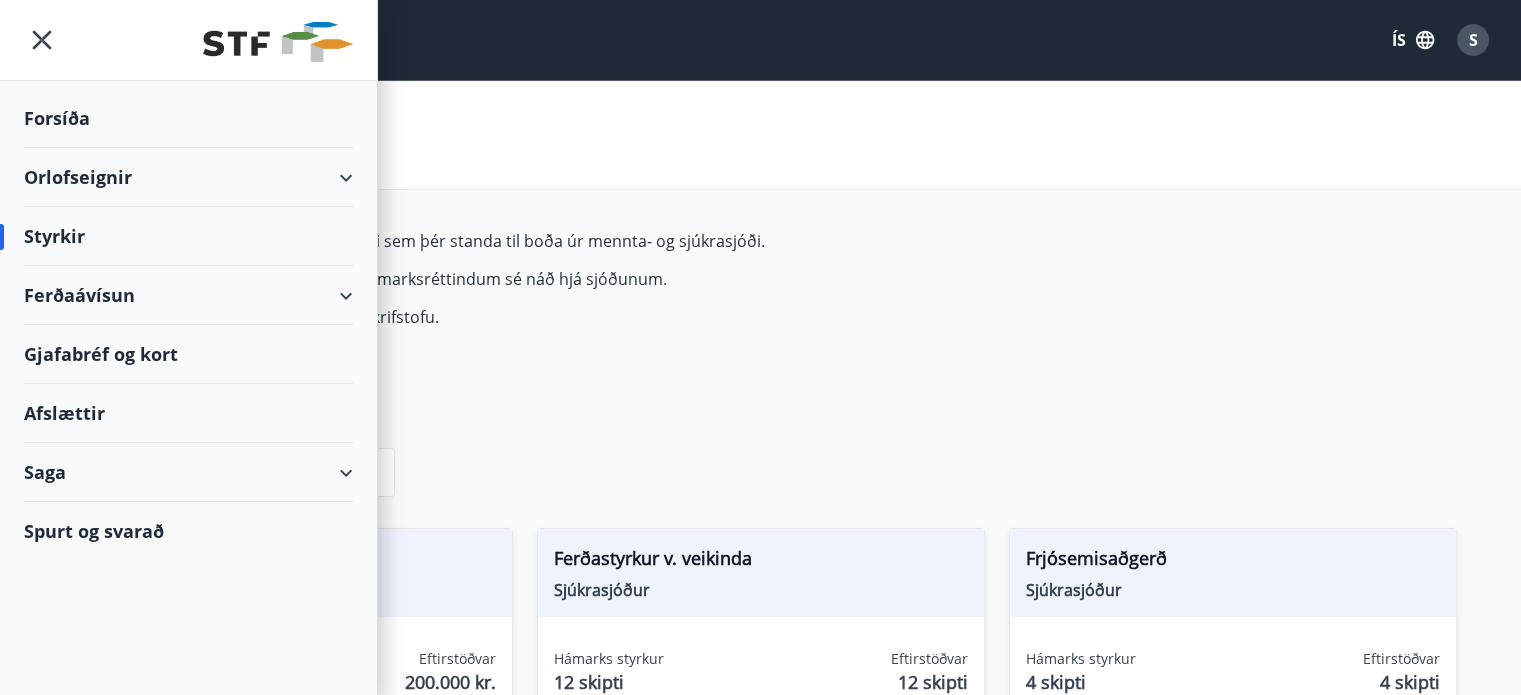click on "Ferðaávísun" at bounding box center [188, 295] 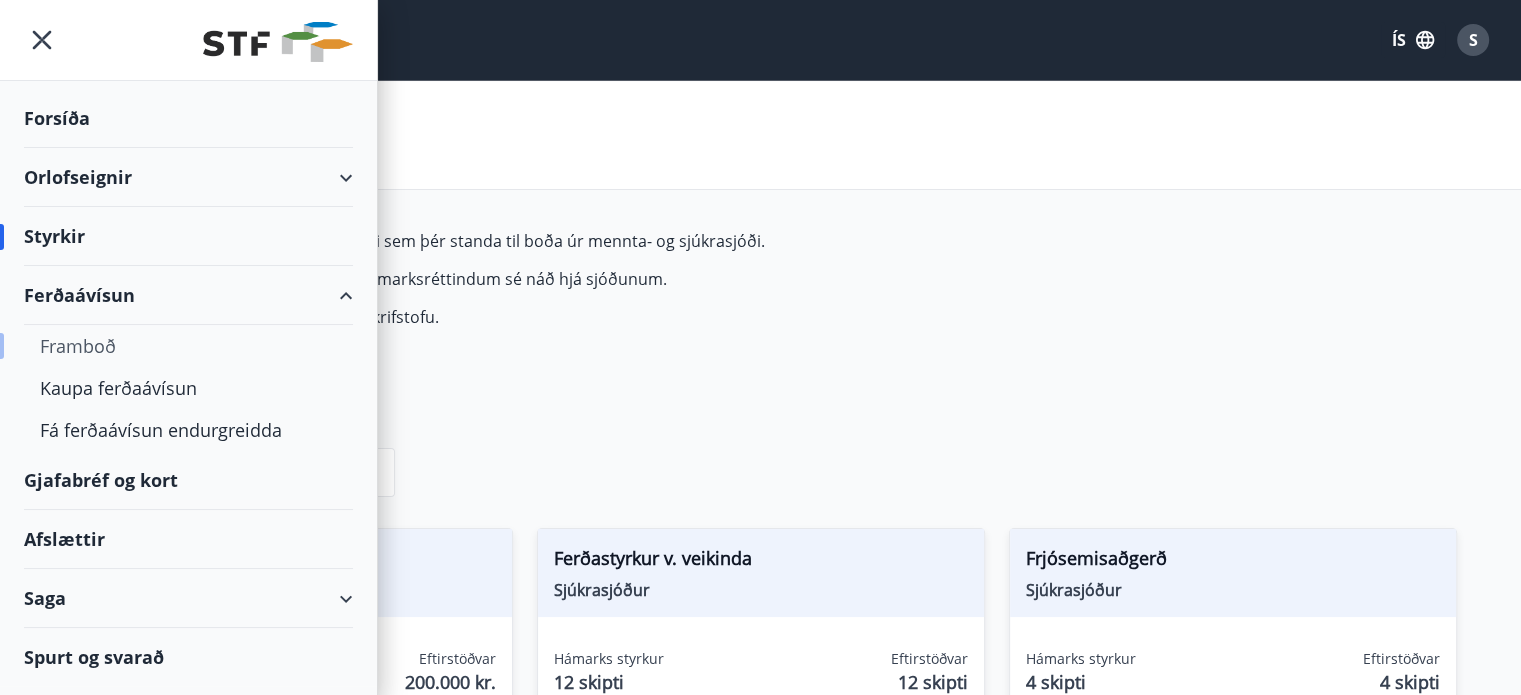 click on "Framboð" at bounding box center [188, 346] 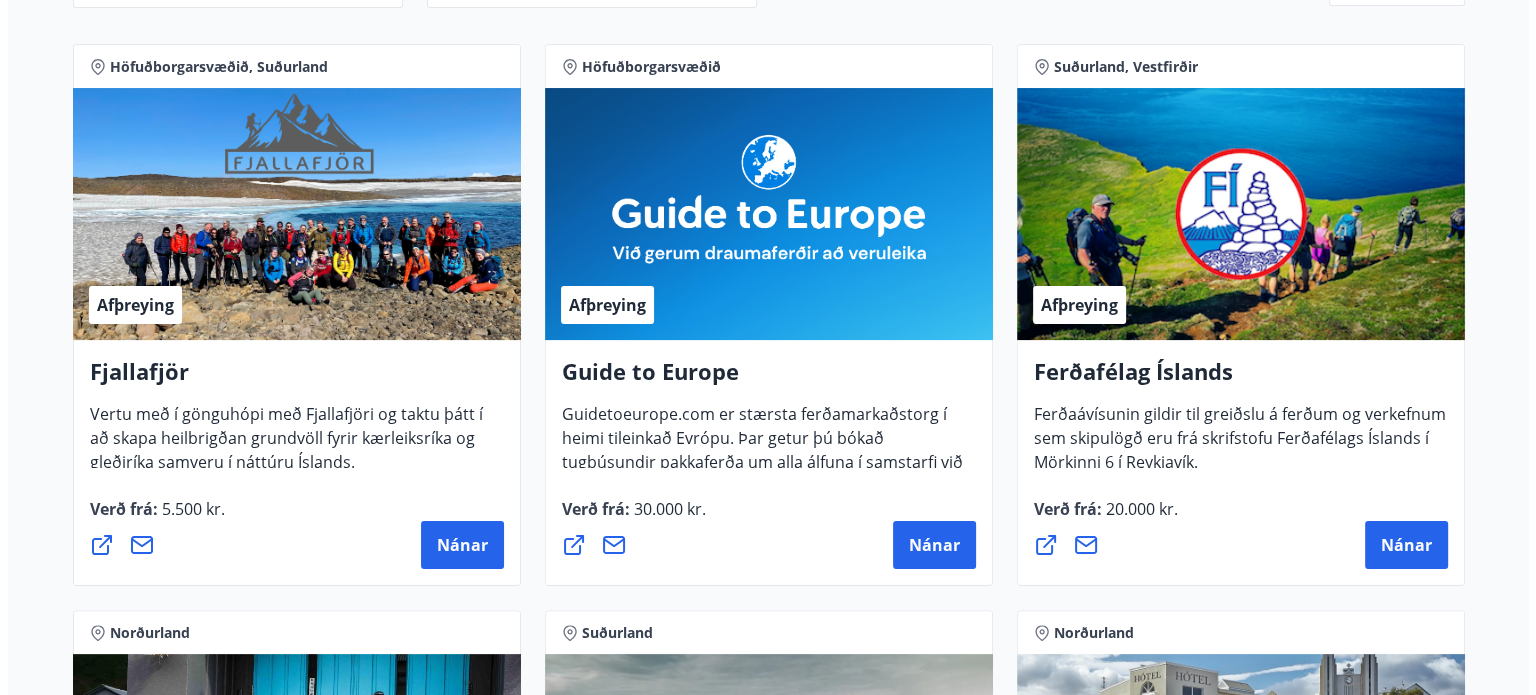 scroll, scrollTop: 400, scrollLeft: 0, axis: vertical 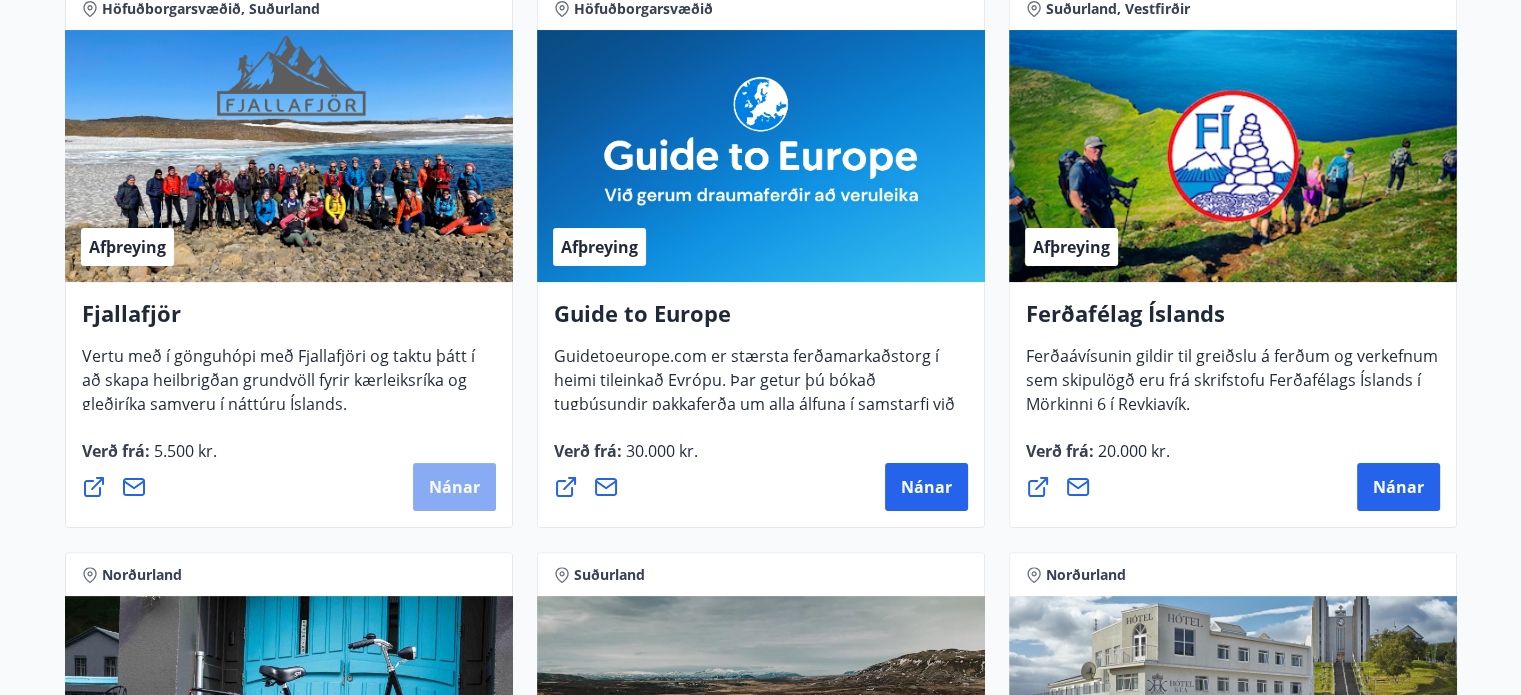 click on "Nánar" at bounding box center (454, 487) 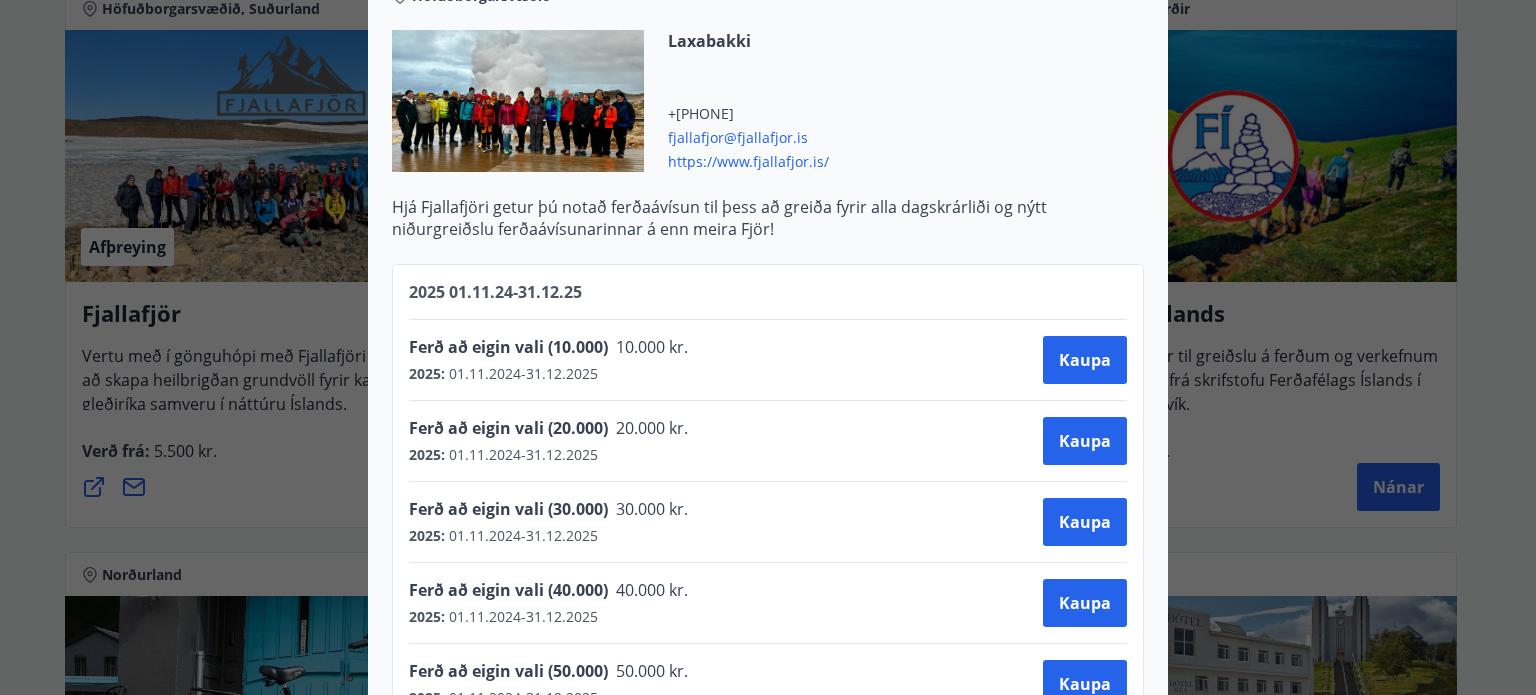 scroll, scrollTop: 800, scrollLeft: 0, axis: vertical 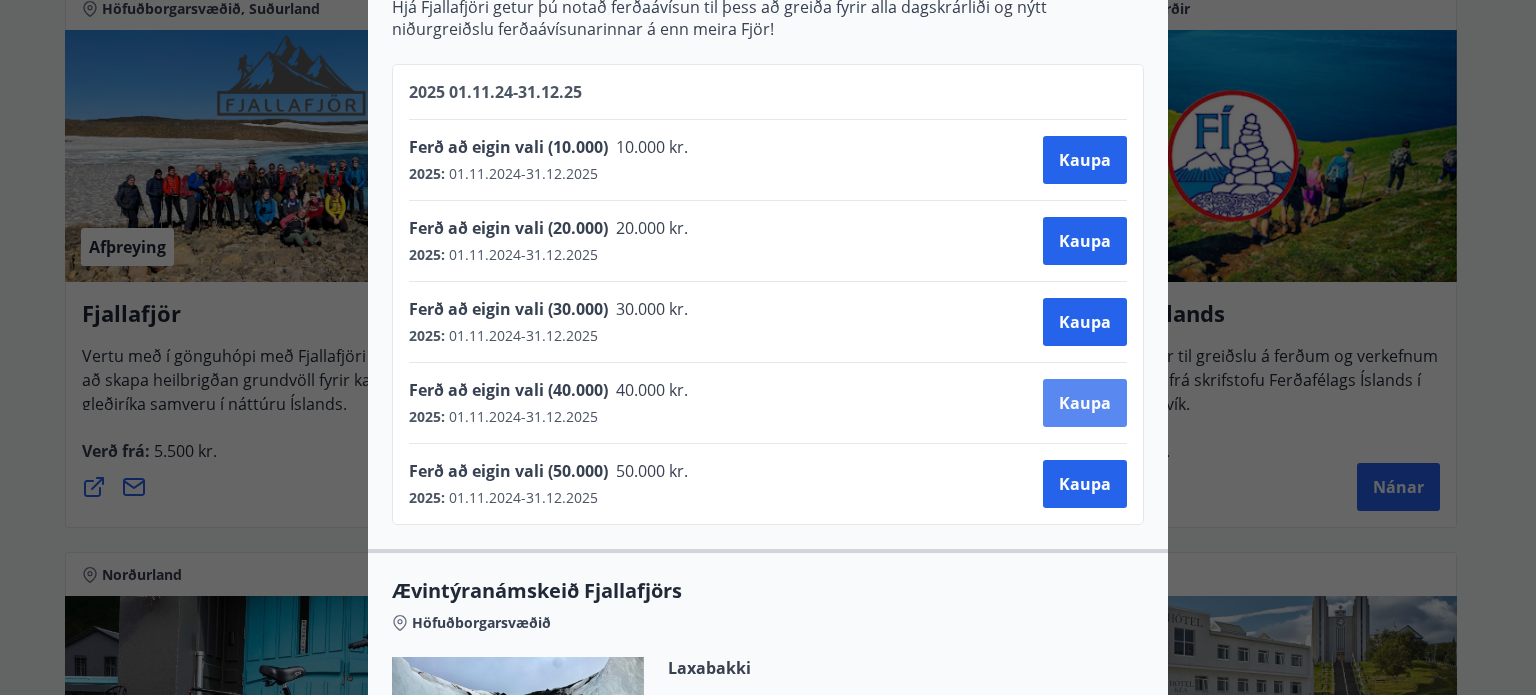 click on "Kaupa" at bounding box center [1085, 403] 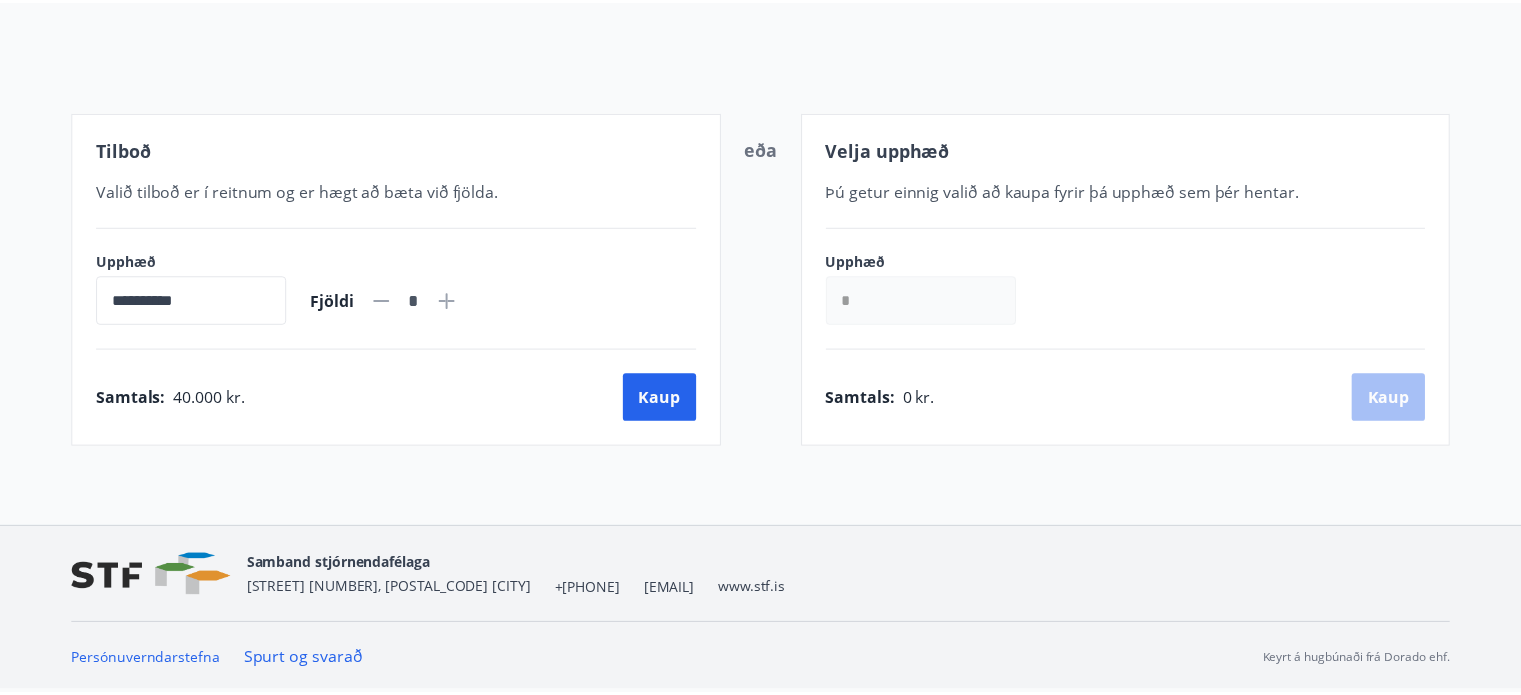 scroll, scrollTop: 204, scrollLeft: 0, axis: vertical 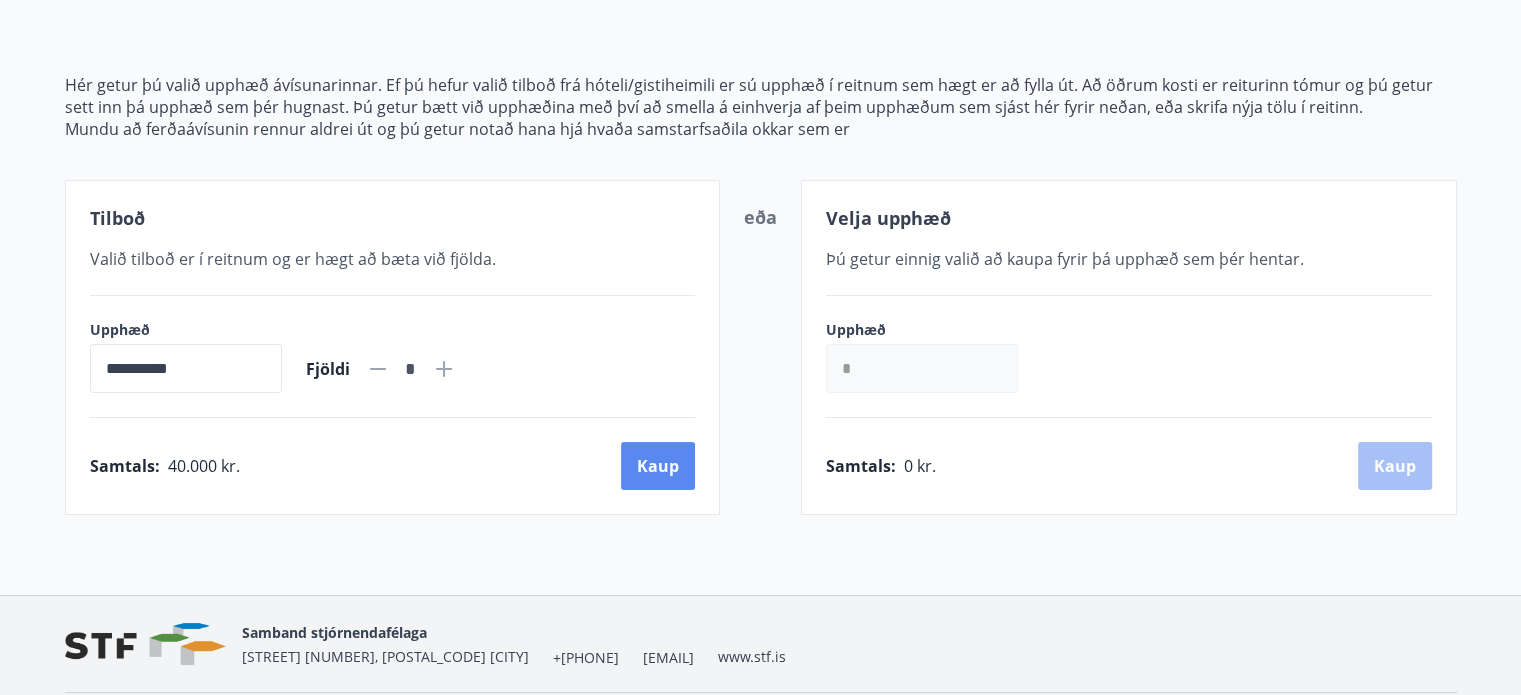 click on "Kaup" at bounding box center [658, 466] 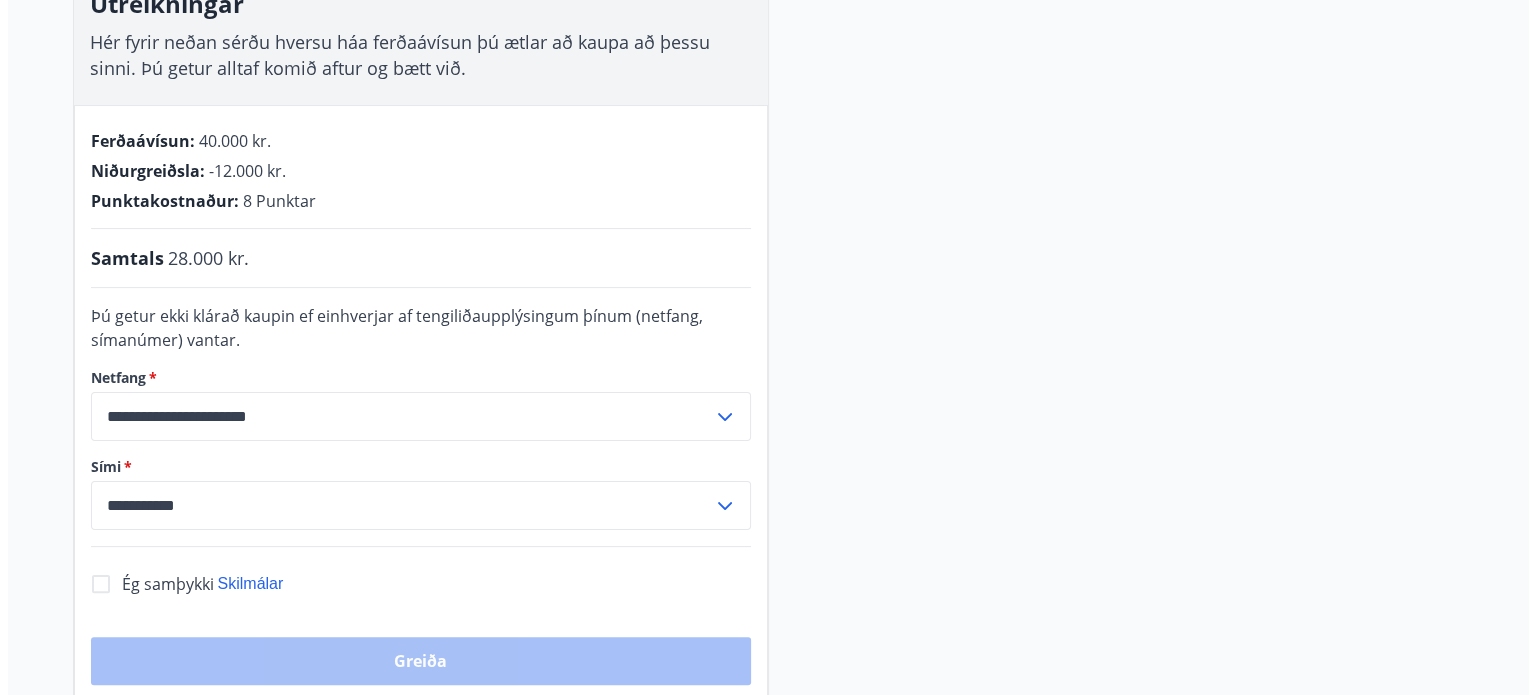 scroll, scrollTop: 404, scrollLeft: 0, axis: vertical 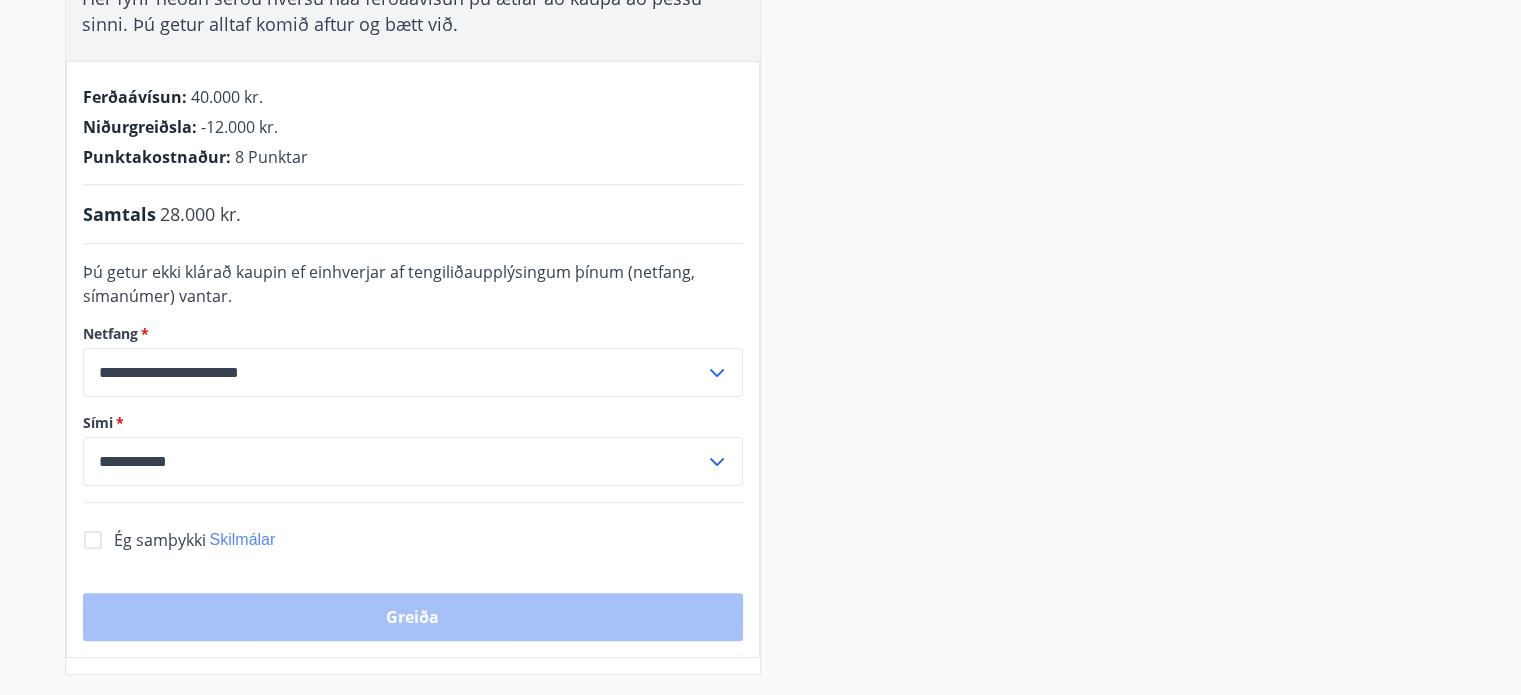 click on "Skilmálar" at bounding box center [243, 539] 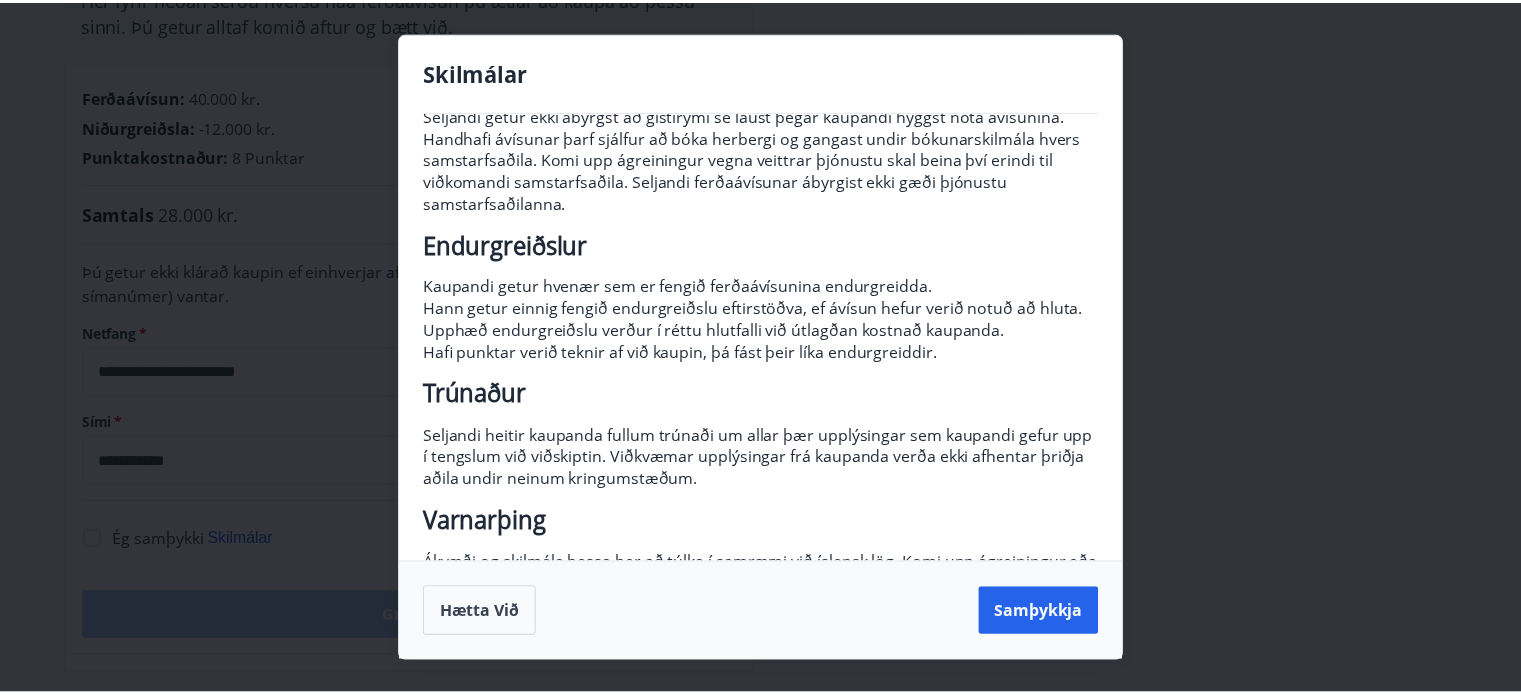 scroll, scrollTop: 277, scrollLeft: 0, axis: vertical 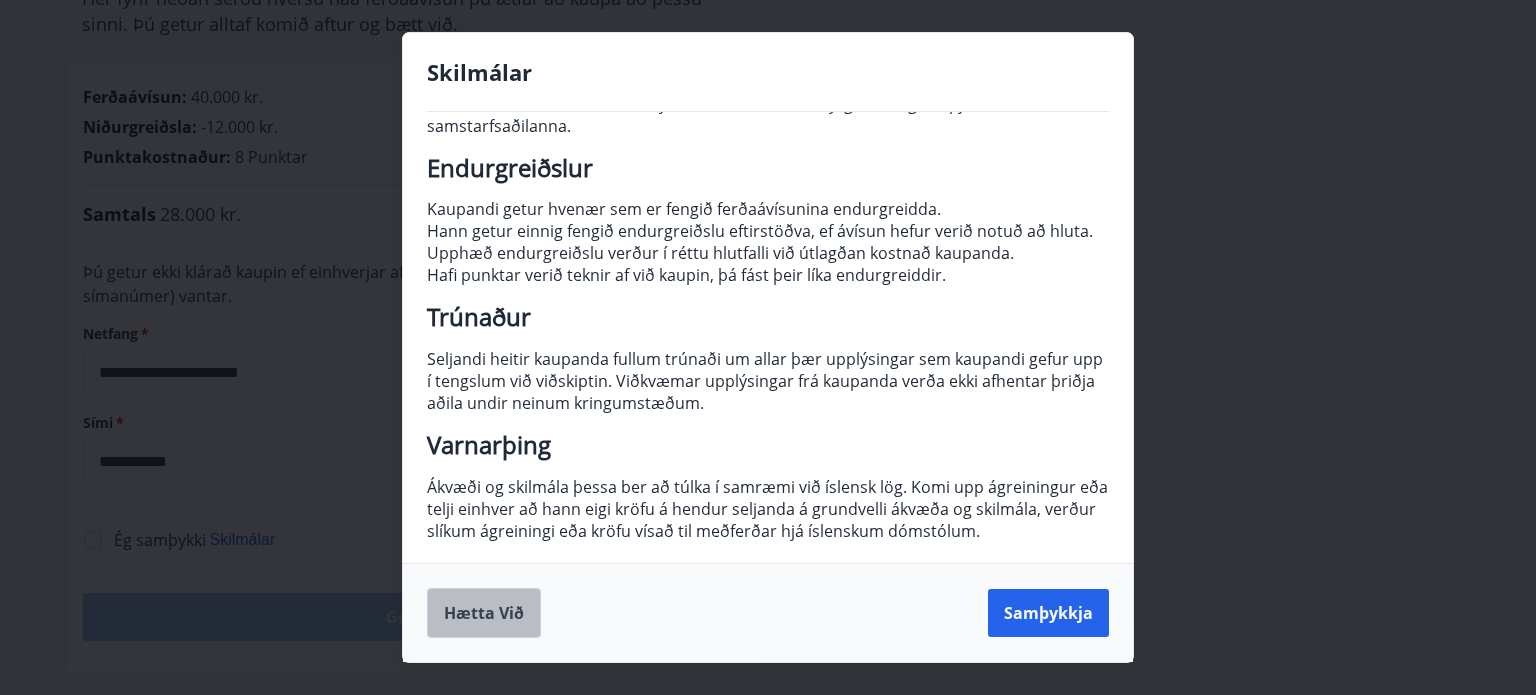 click on "Hætta við" at bounding box center (484, 613) 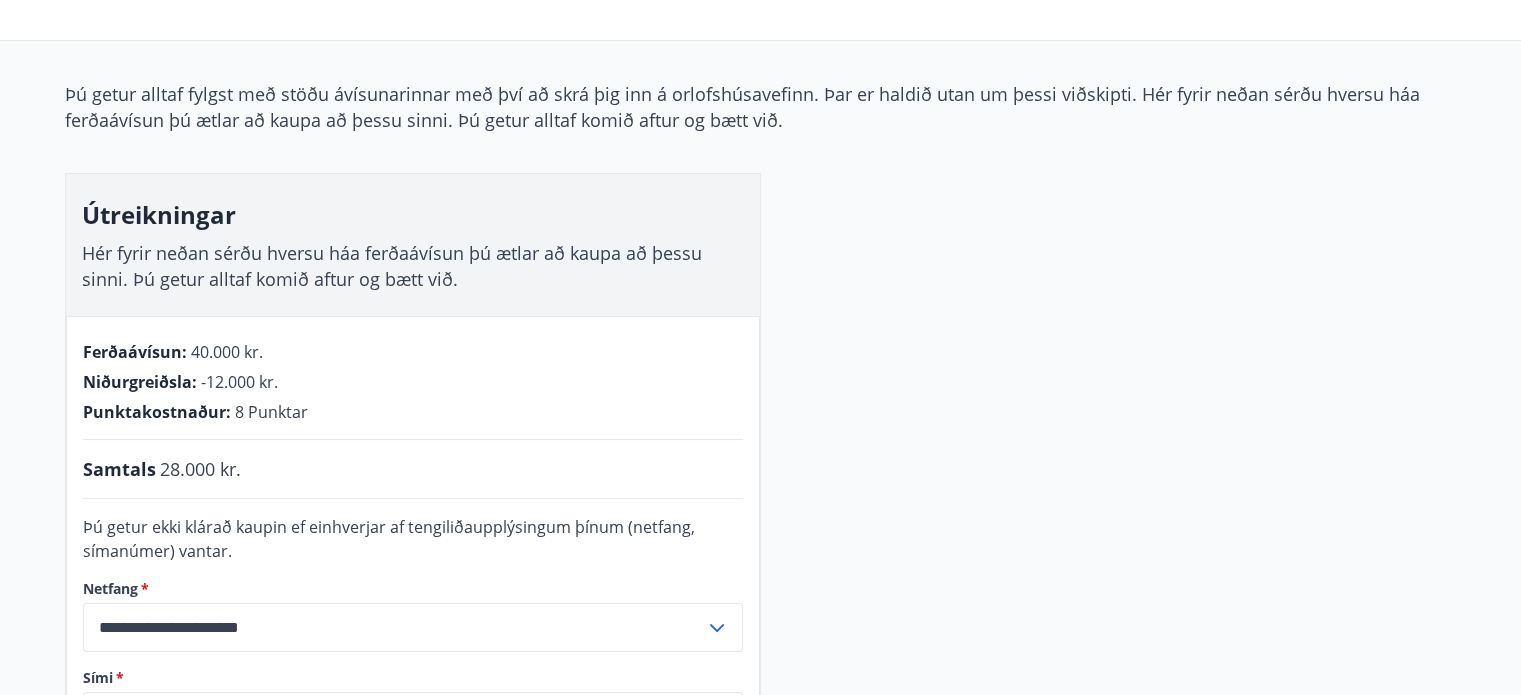 scroll, scrollTop: 104, scrollLeft: 0, axis: vertical 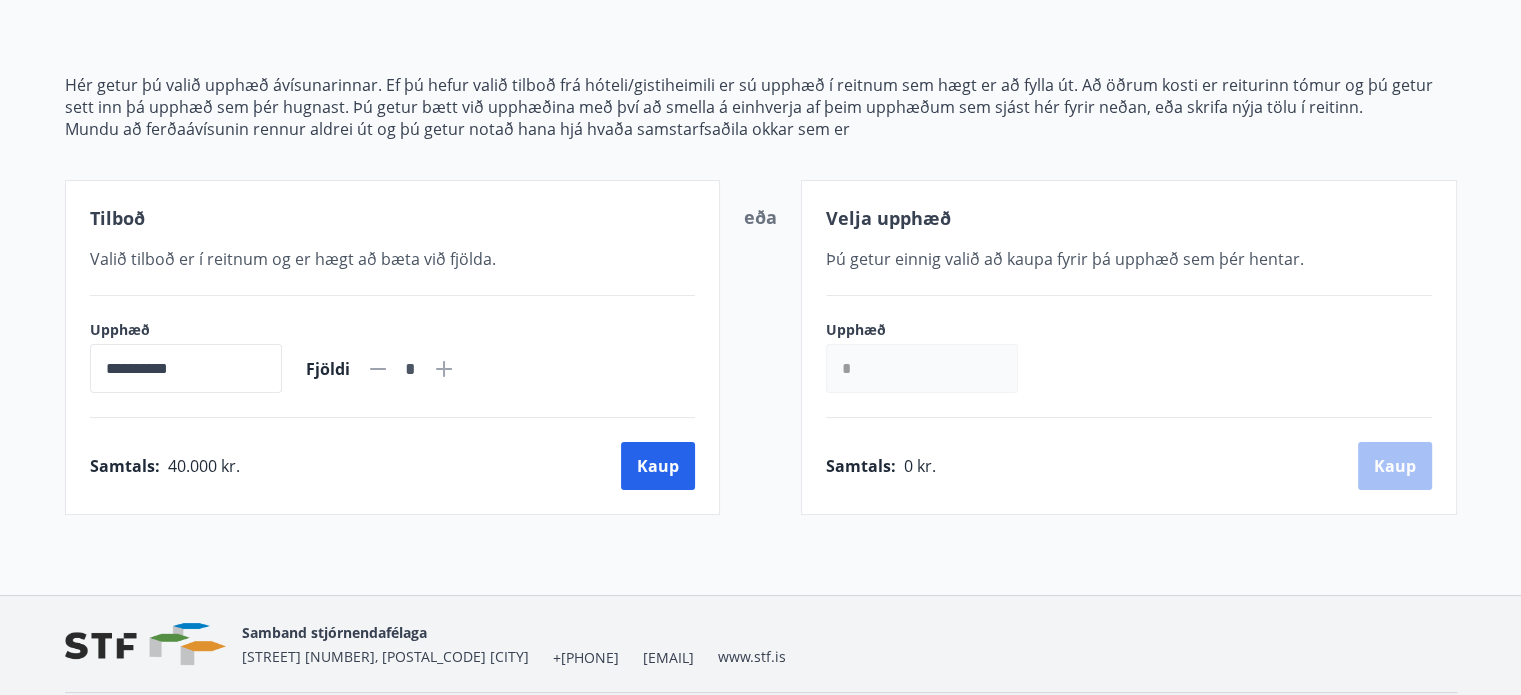 click on "**********" at bounding box center (186, 368) 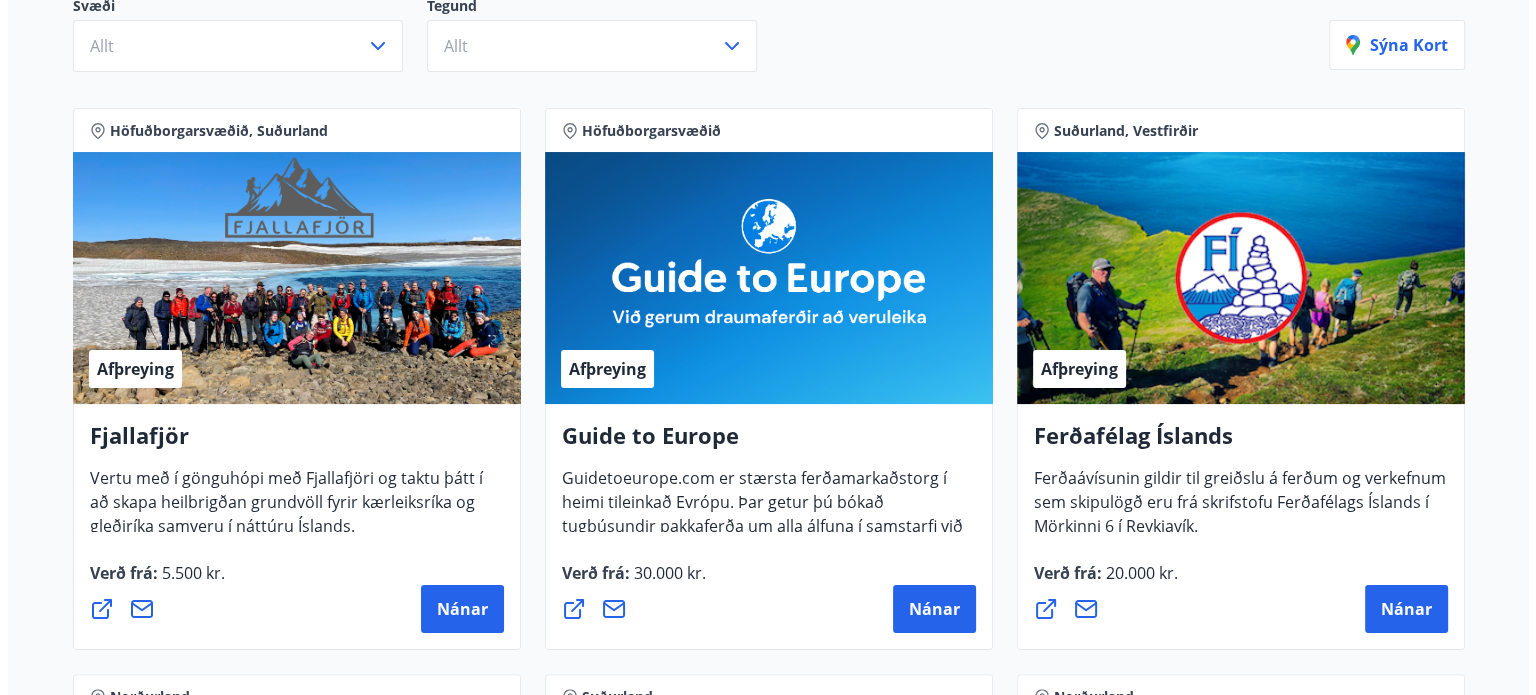 scroll, scrollTop: 404, scrollLeft: 0, axis: vertical 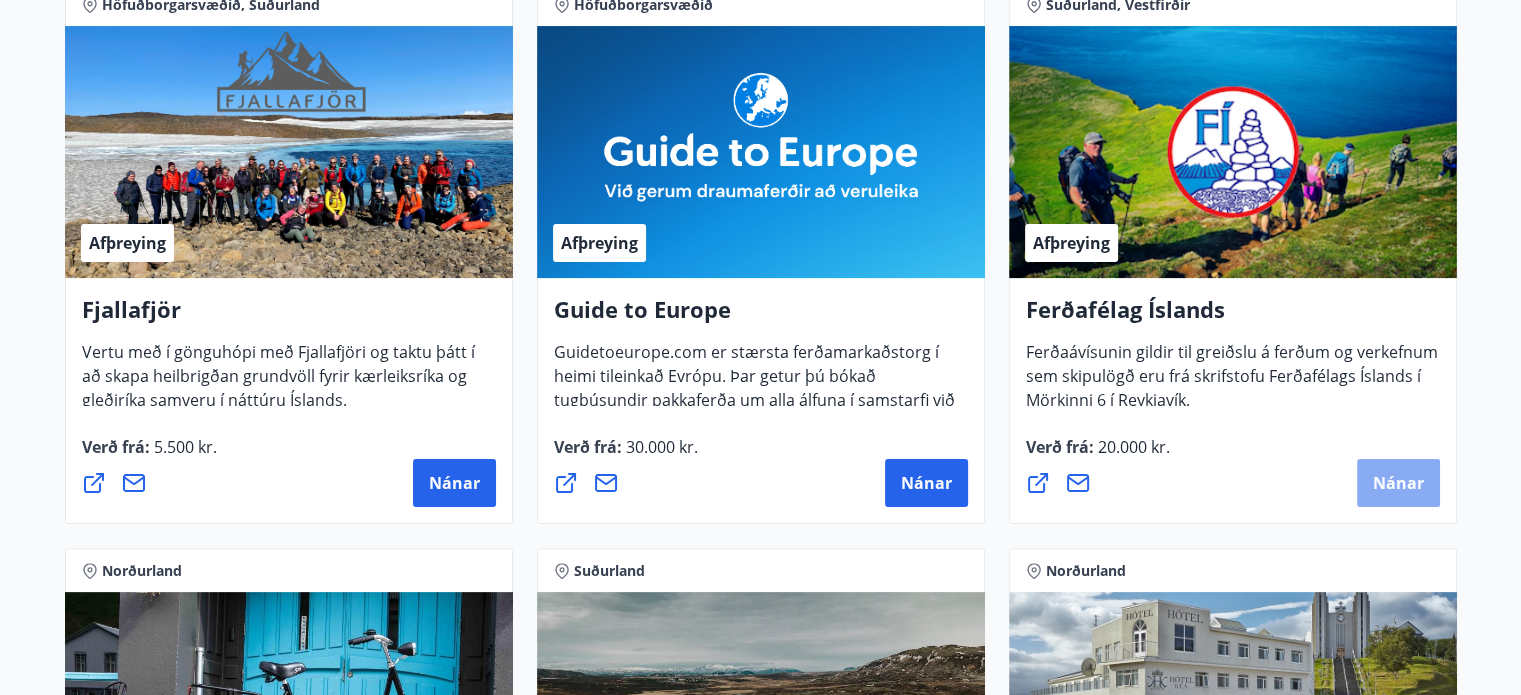click on "Nánar" at bounding box center [1398, 483] 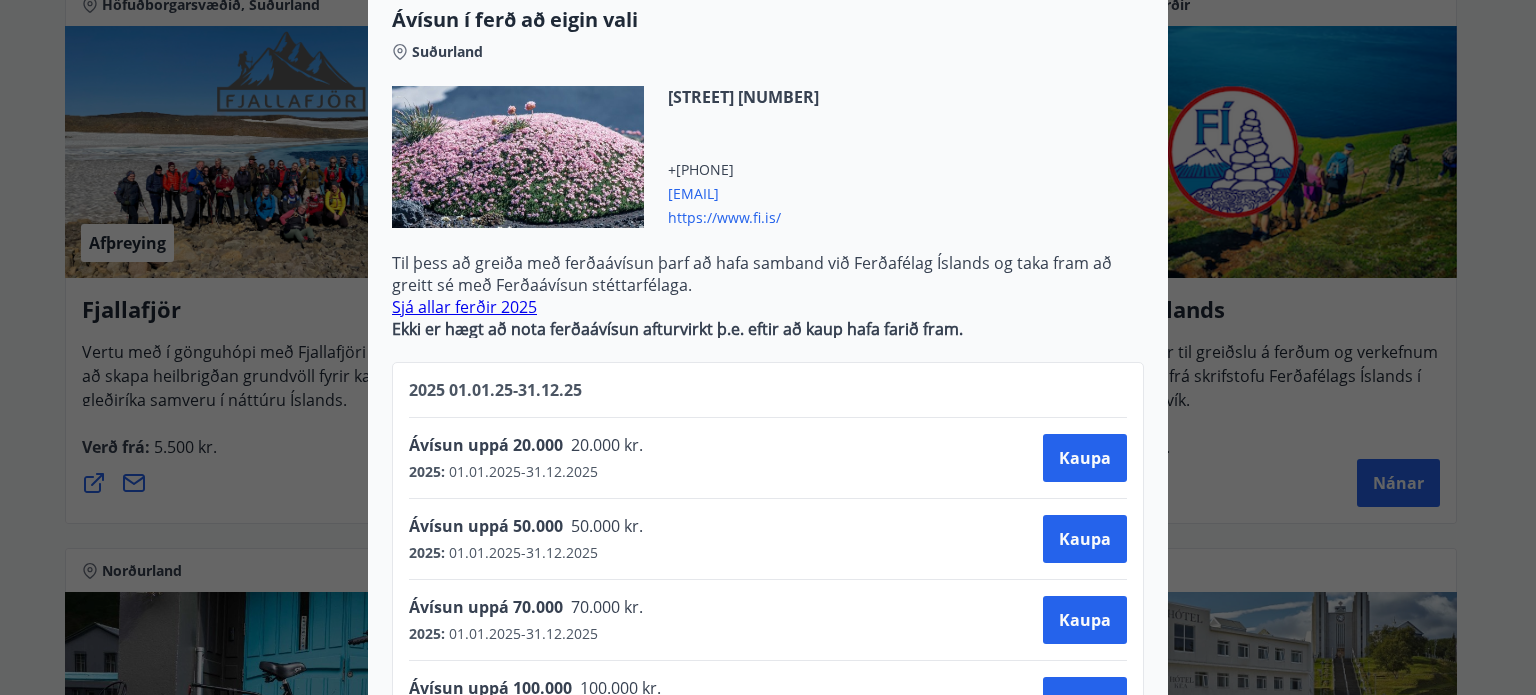 scroll, scrollTop: 600, scrollLeft: 0, axis: vertical 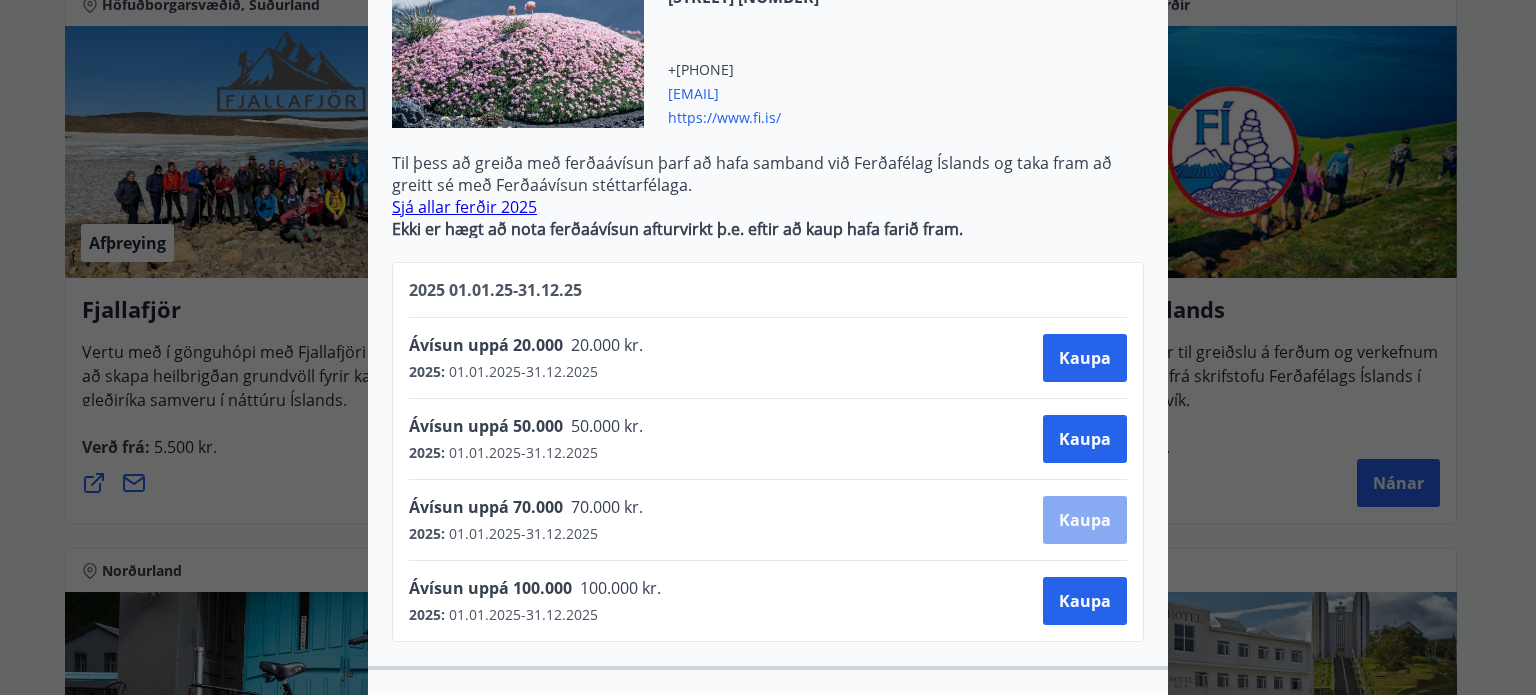 click on "Kaupa" at bounding box center [1085, 520] 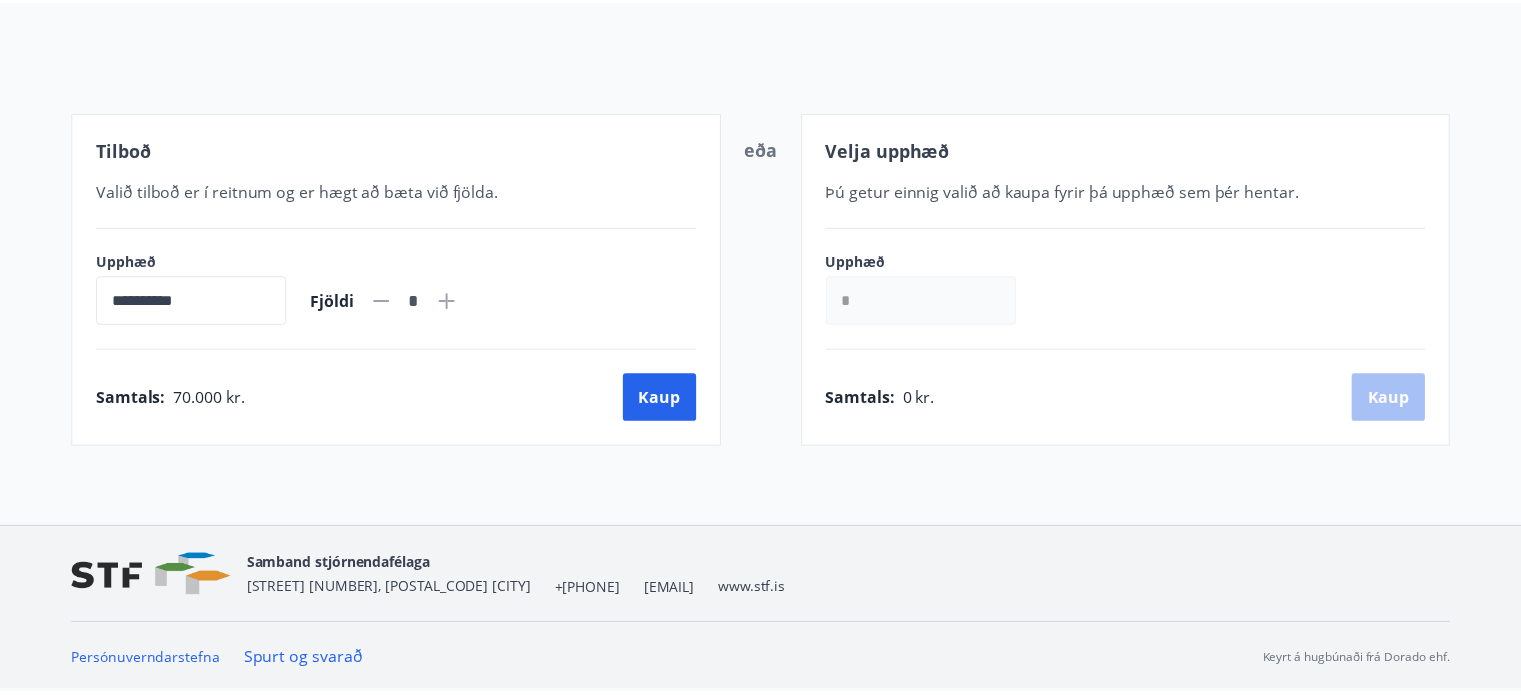 scroll, scrollTop: 204, scrollLeft: 0, axis: vertical 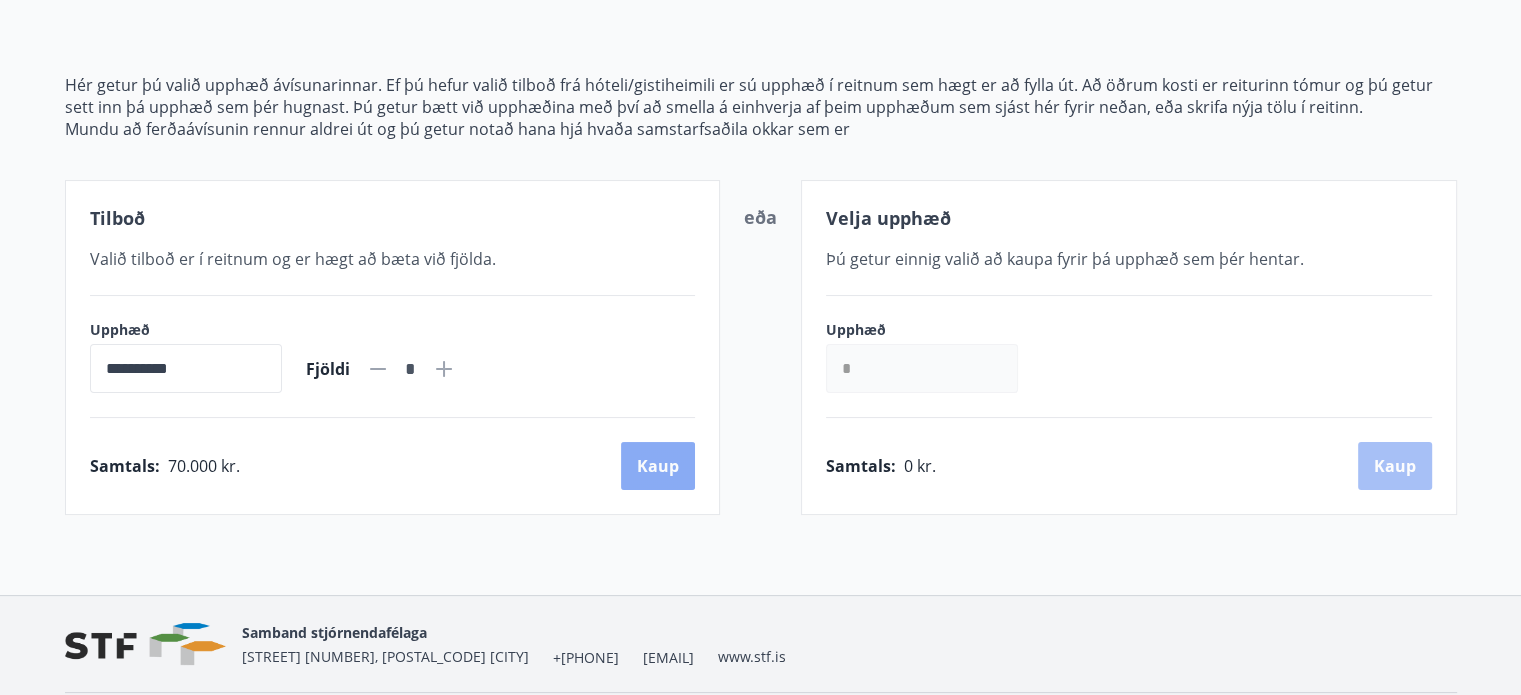click on "Kaup" at bounding box center (658, 466) 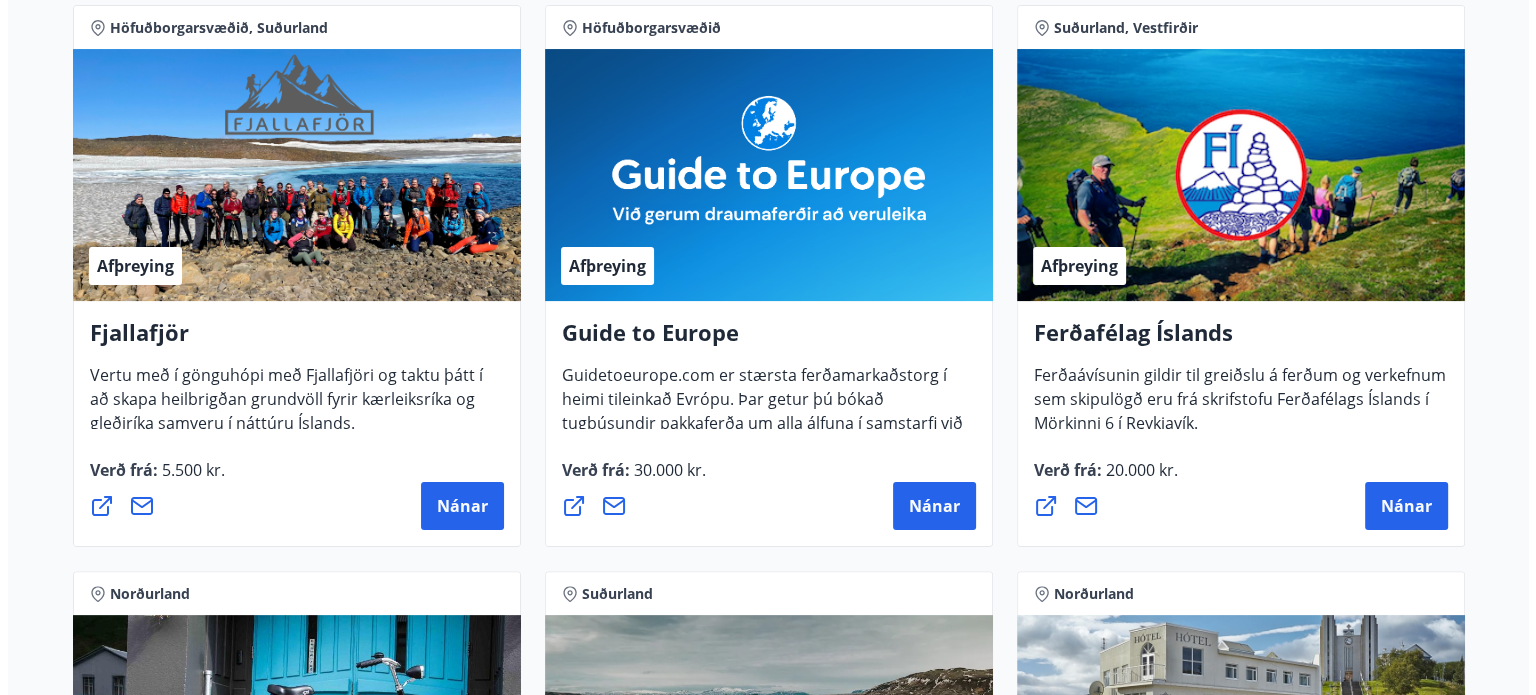 scroll, scrollTop: 504, scrollLeft: 0, axis: vertical 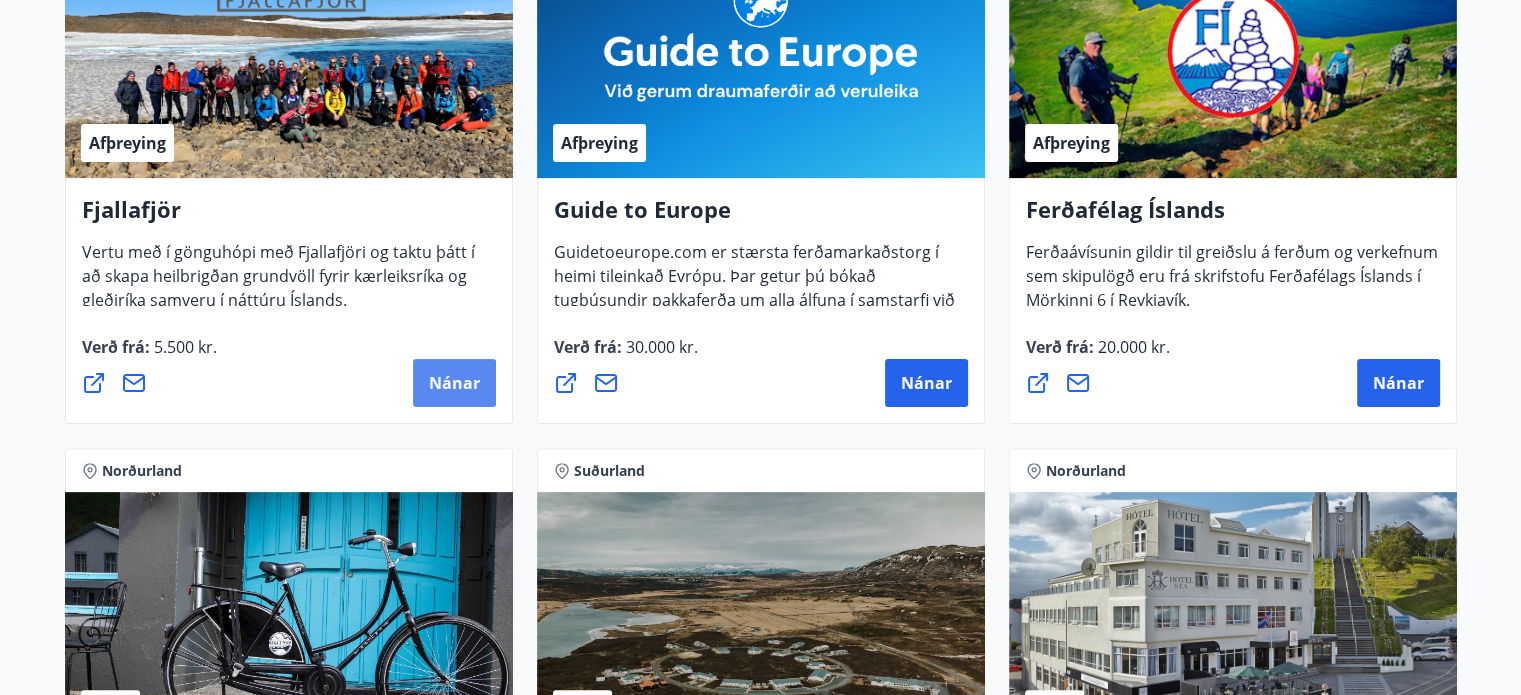click on "Nánar" at bounding box center (454, 383) 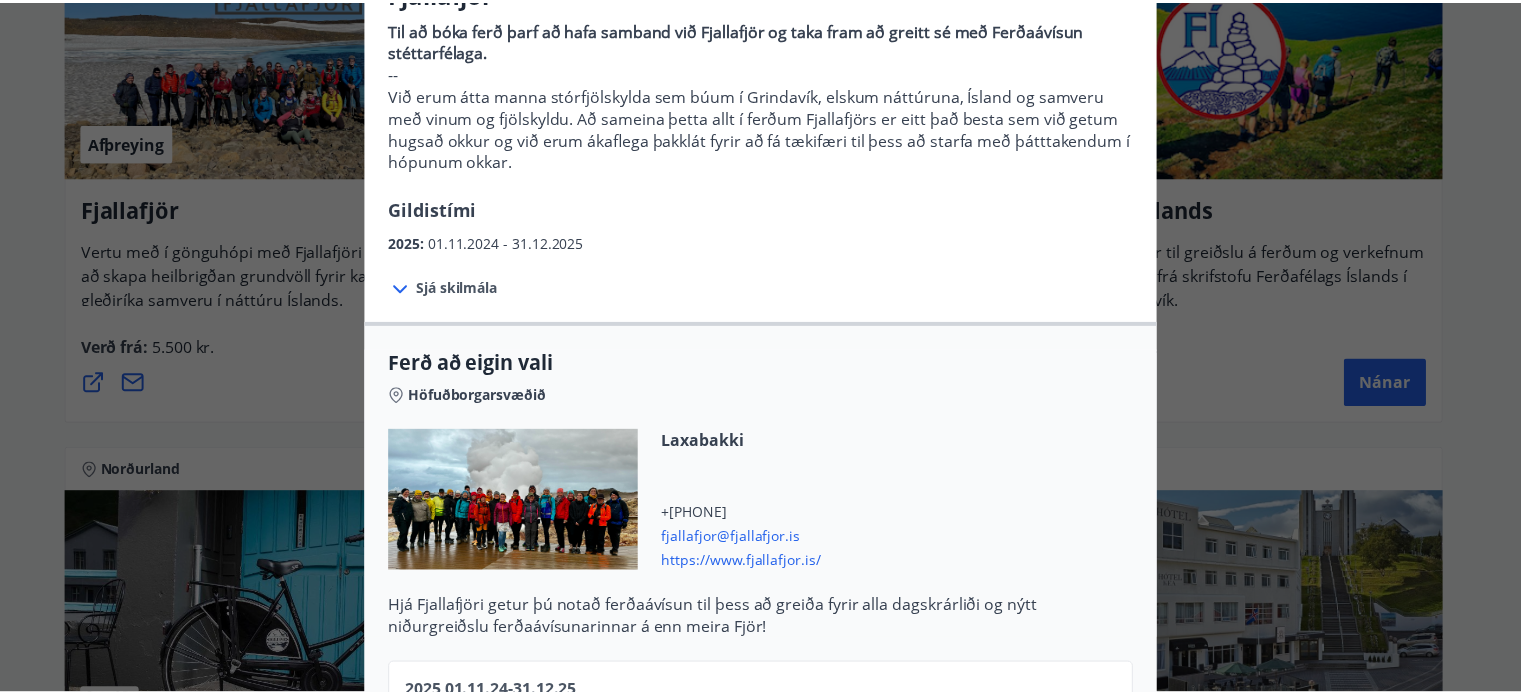 scroll, scrollTop: 0, scrollLeft: 0, axis: both 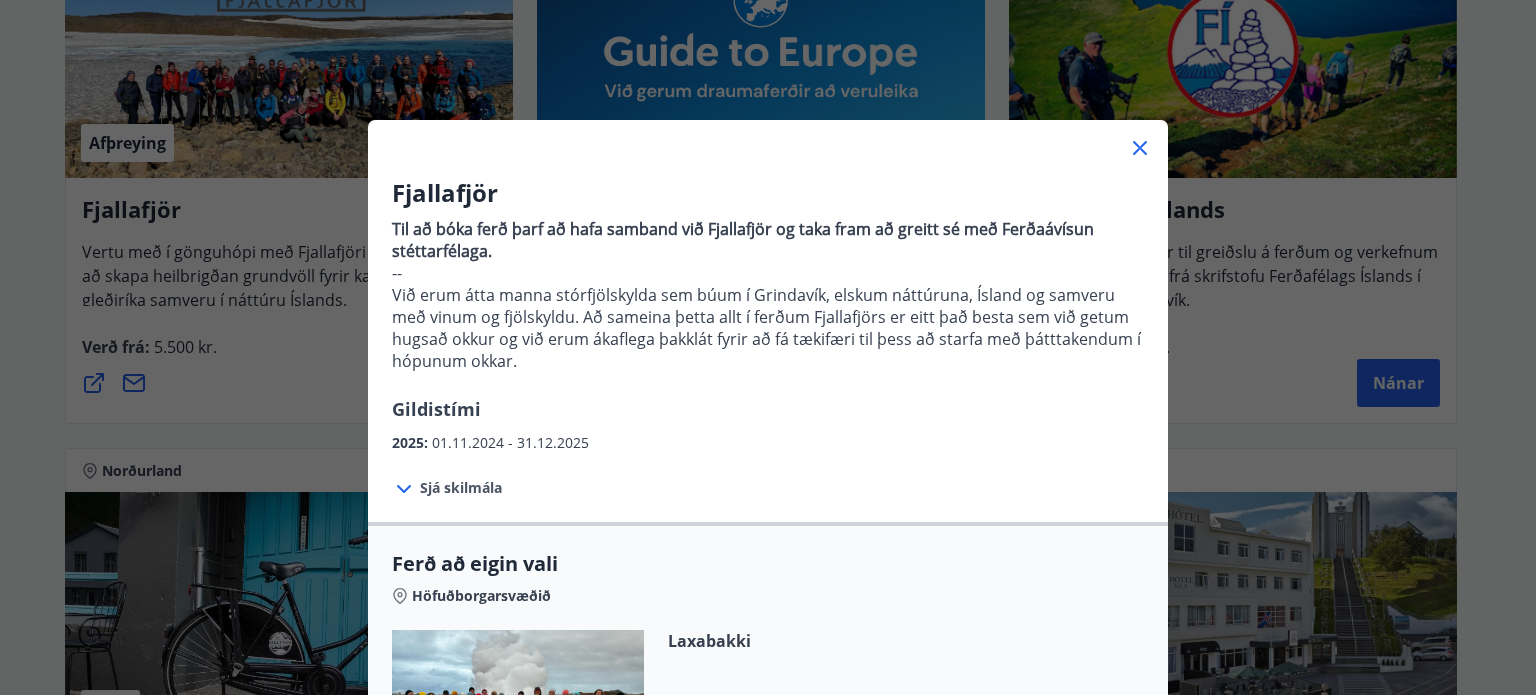 click 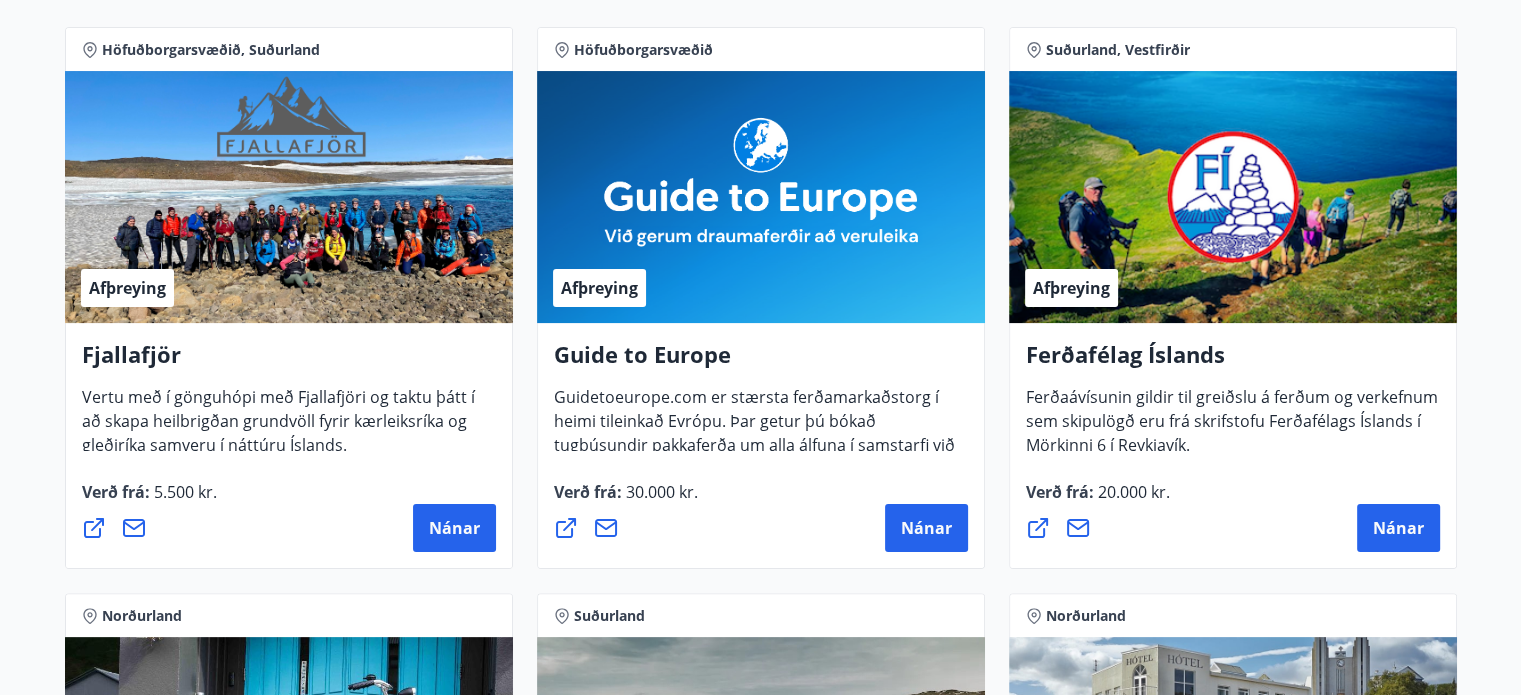 scroll, scrollTop: 104, scrollLeft: 0, axis: vertical 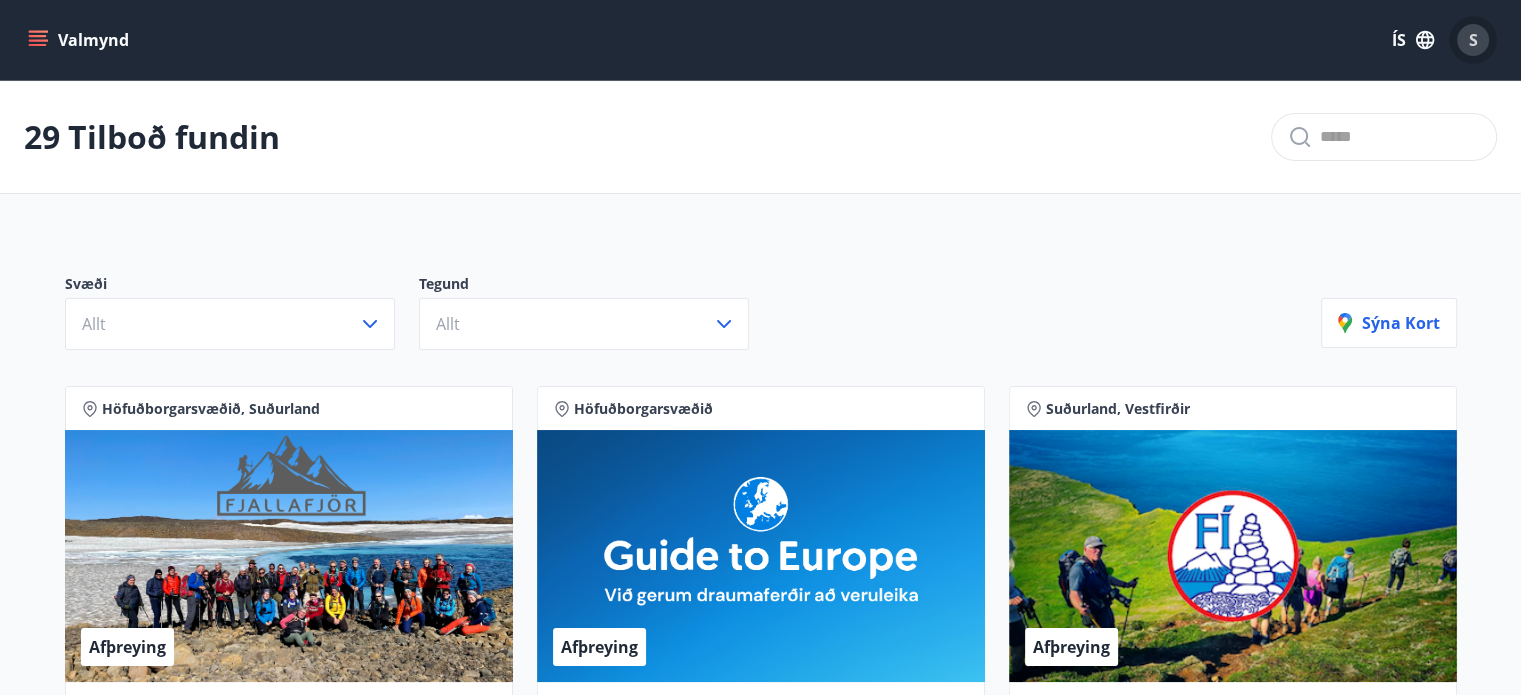 click on "S" at bounding box center (1473, 40) 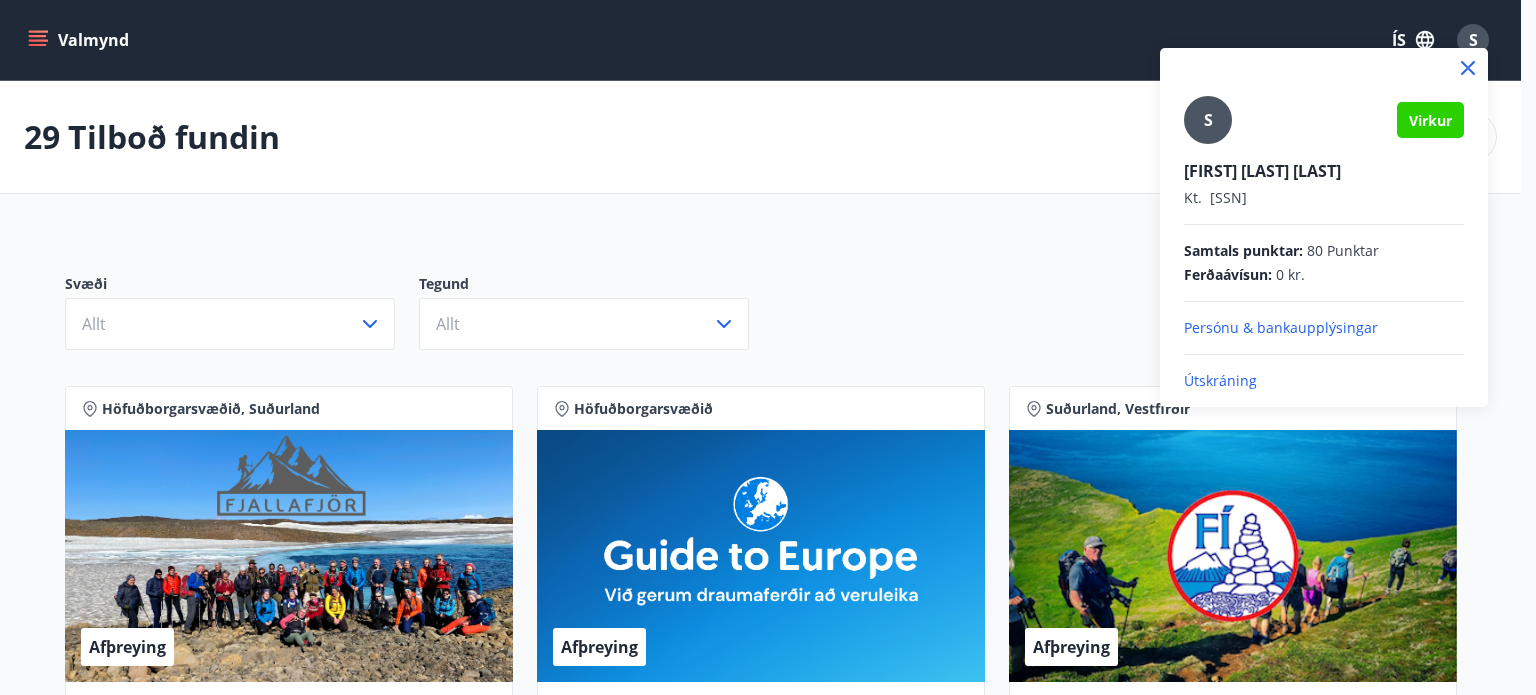 click on "Útskráning" at bounding box center (1324, 381) 